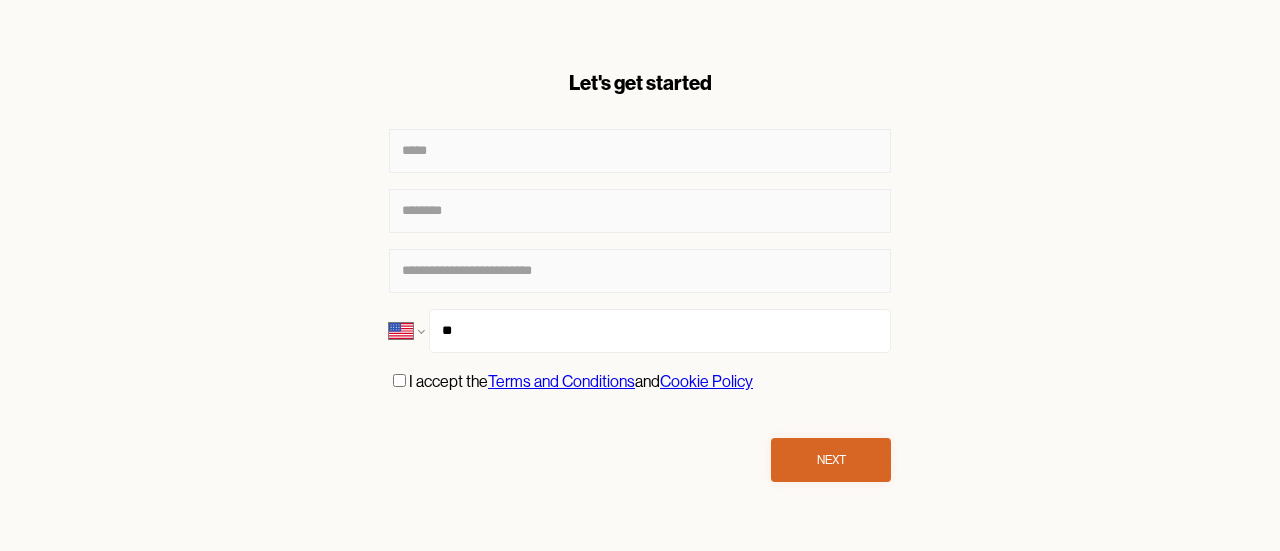 scroll, scrollTop: 0, scrollLeft: 0, axis: both 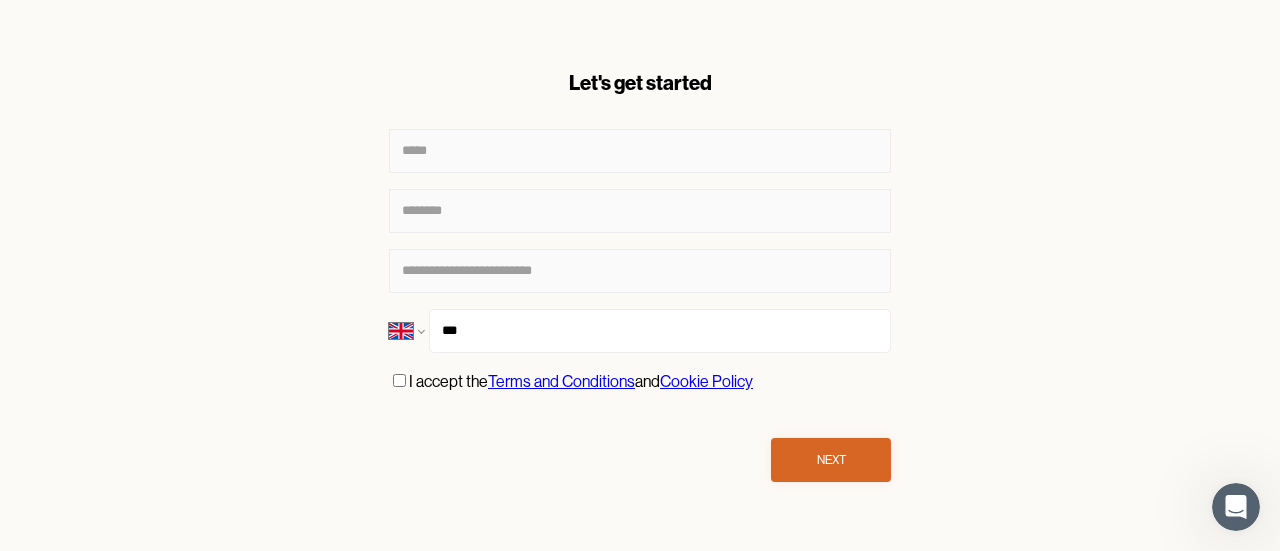 click on "***" at bounding box center [660, 331] 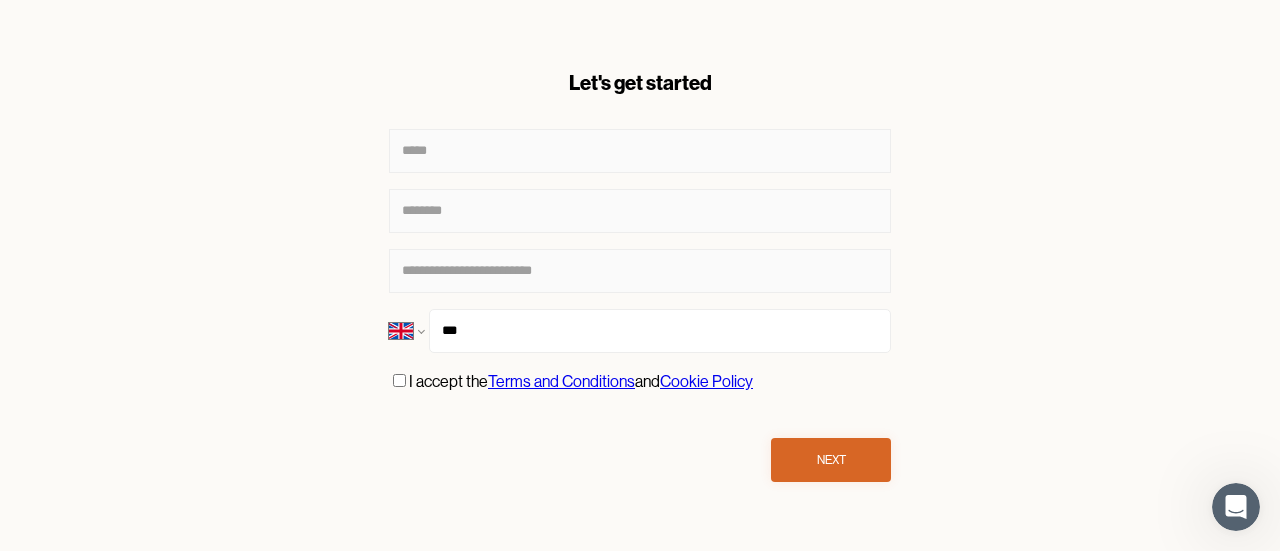 type on "**" 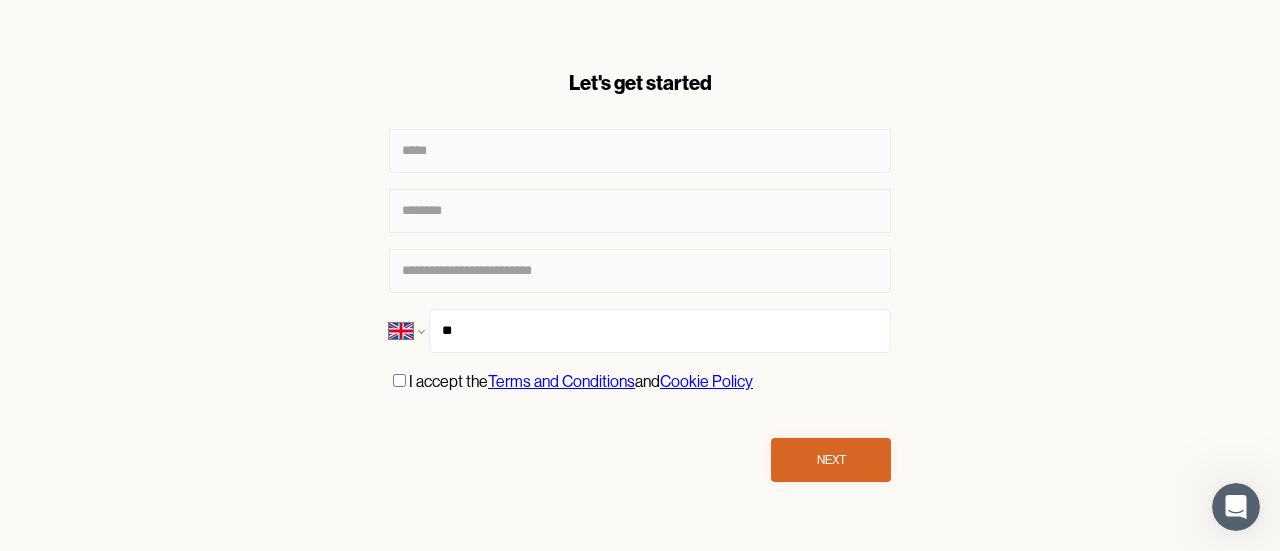 select on "**" 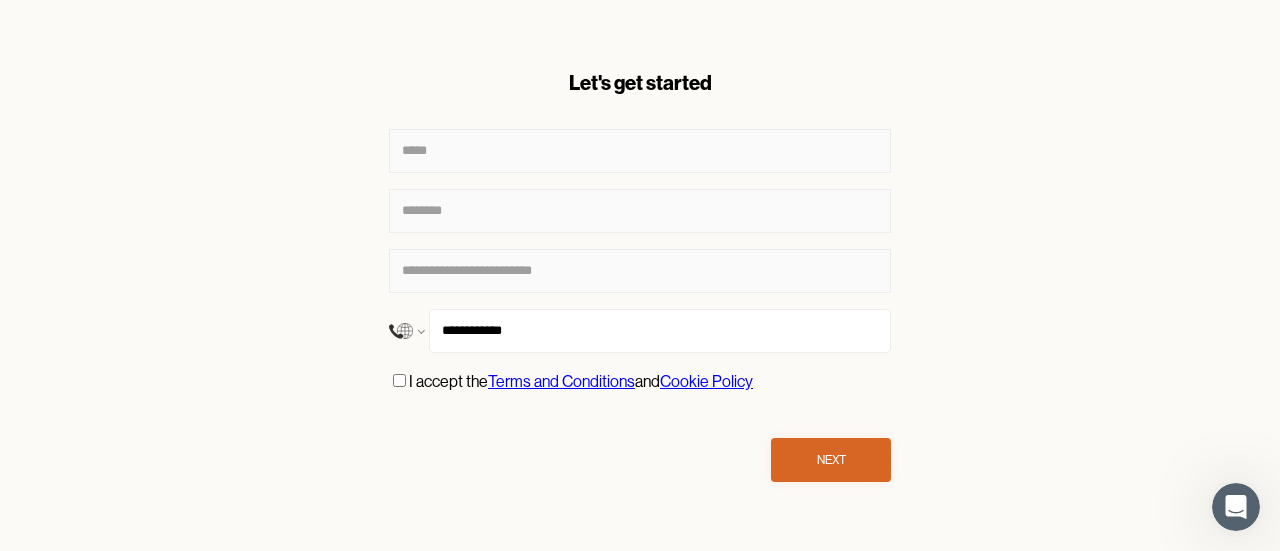 click on "Next" at bounding box center [831, 460] 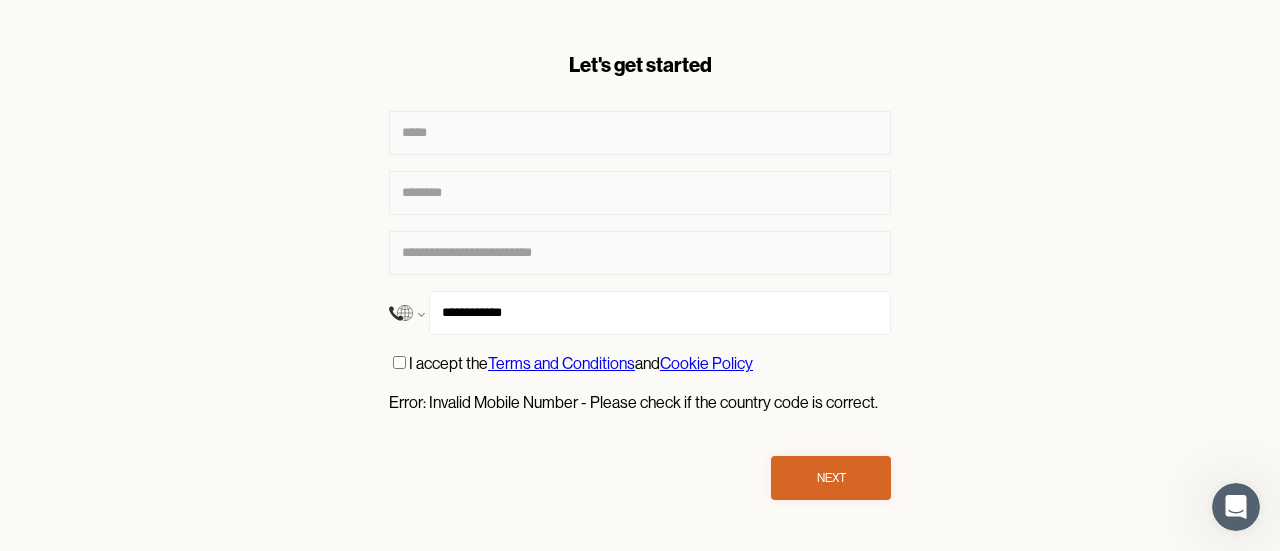 click on "**********" at bounding box center (660, 313) 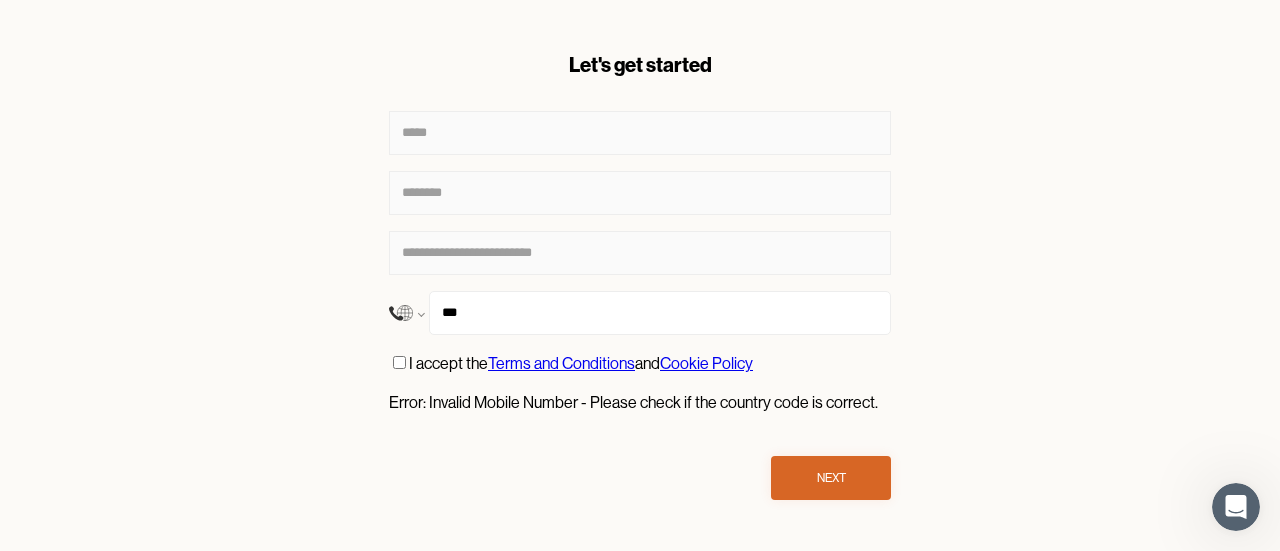 type on "**" 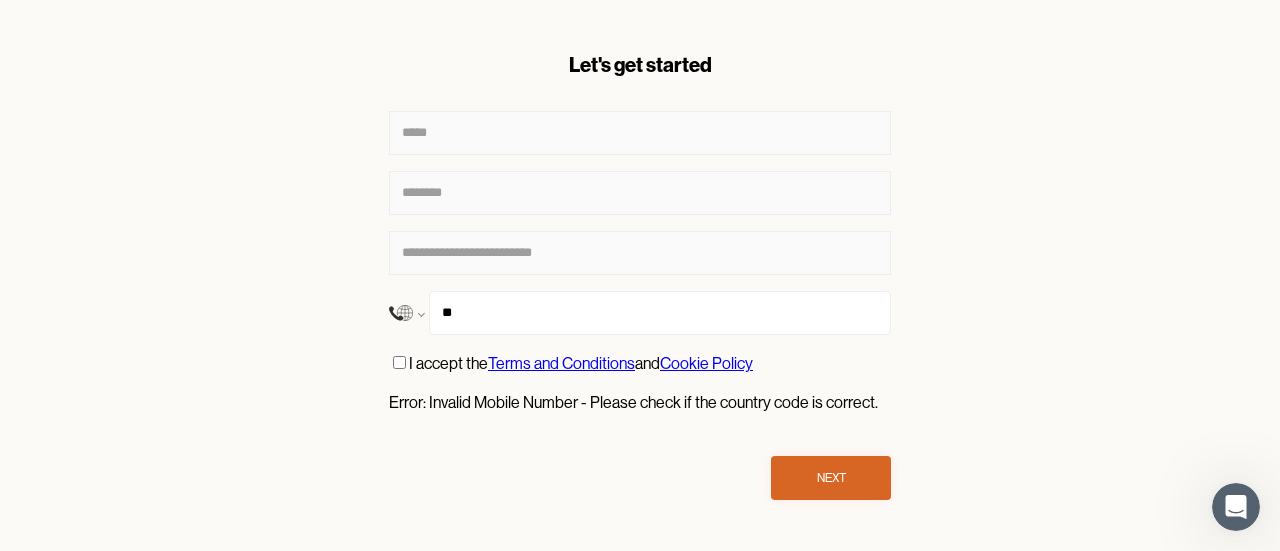 select on "**" 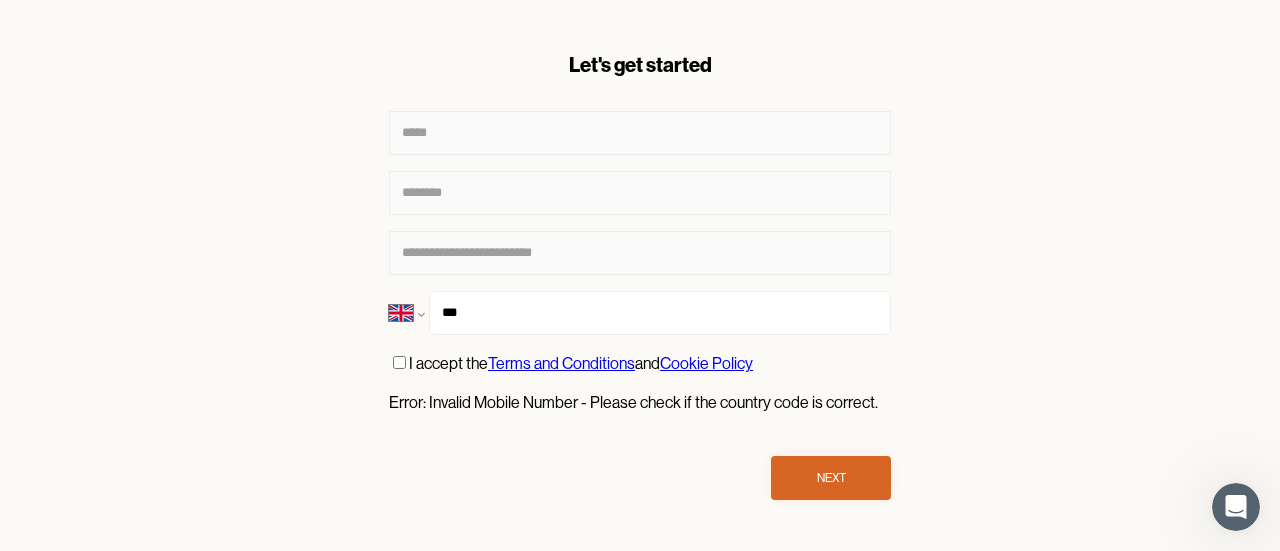 type on "**" 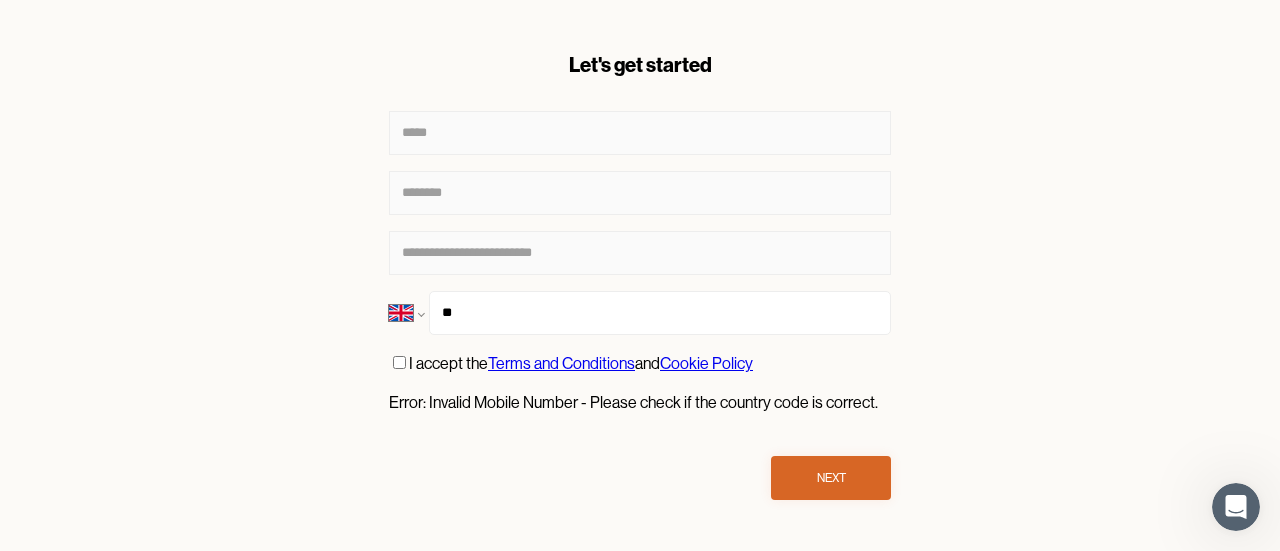 select on "**" 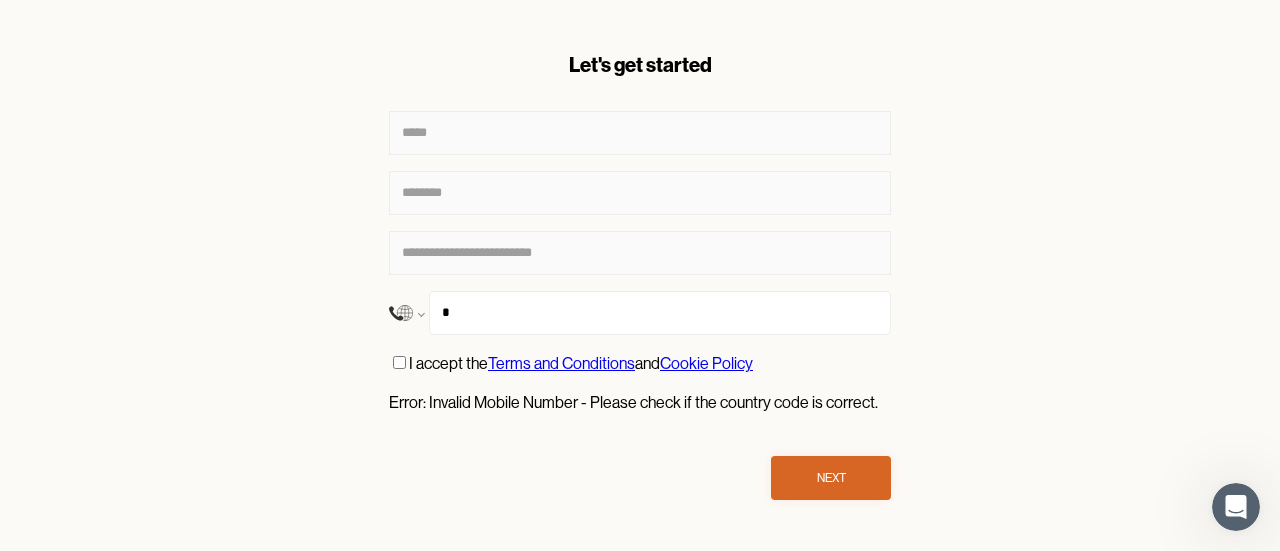 click on "Next" at bounding box center (831, 478) 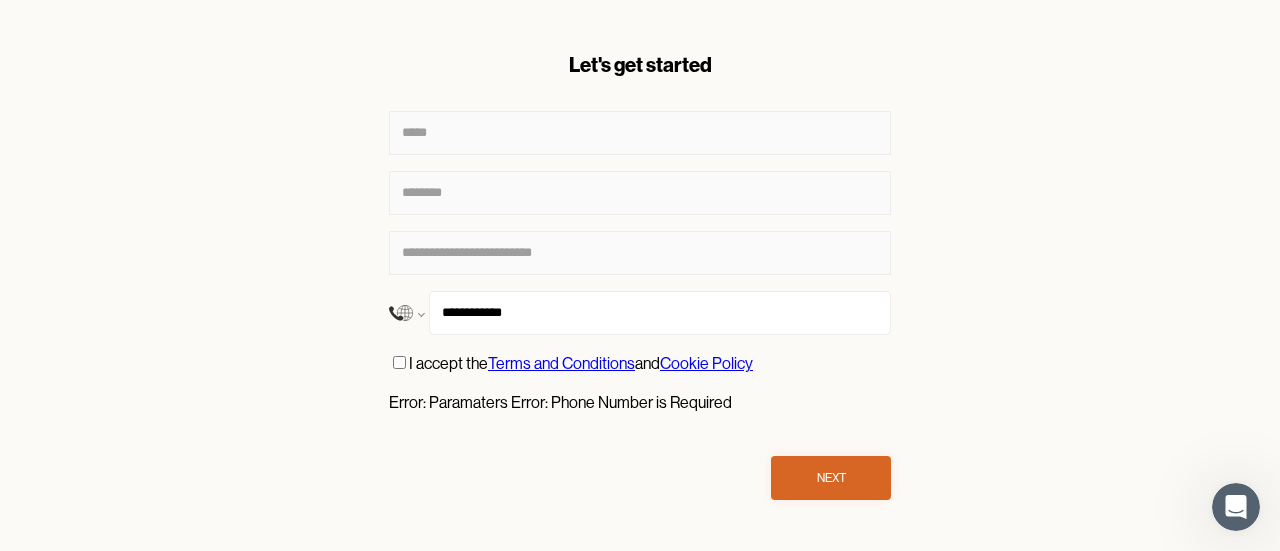 click on "Next" at bounding box center (831, 478) 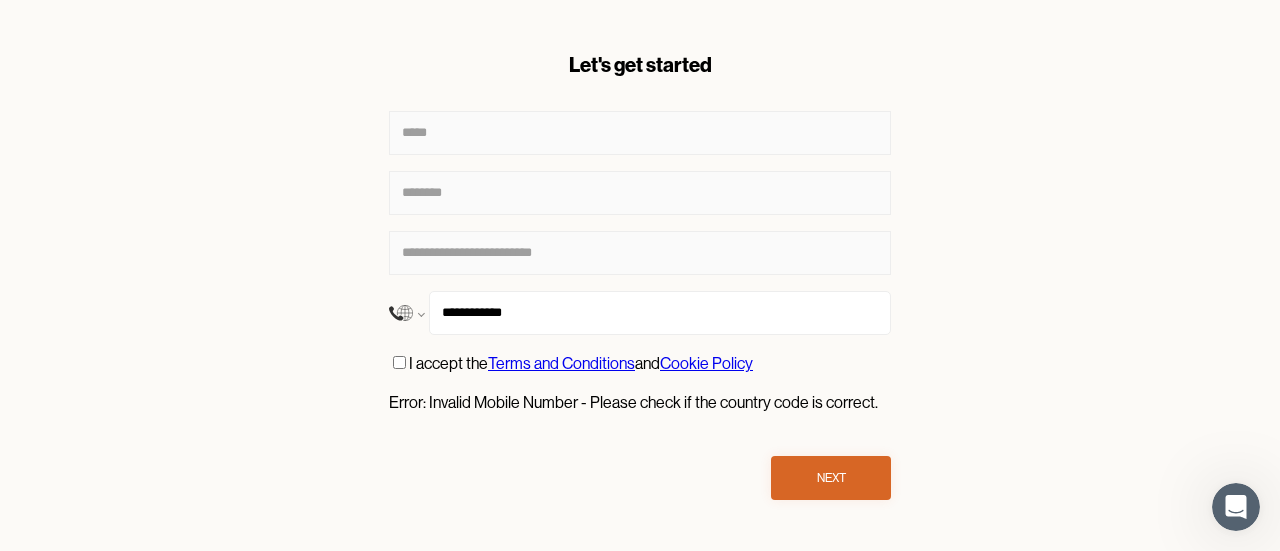 click on "**********" at bounding box center [660, 313] 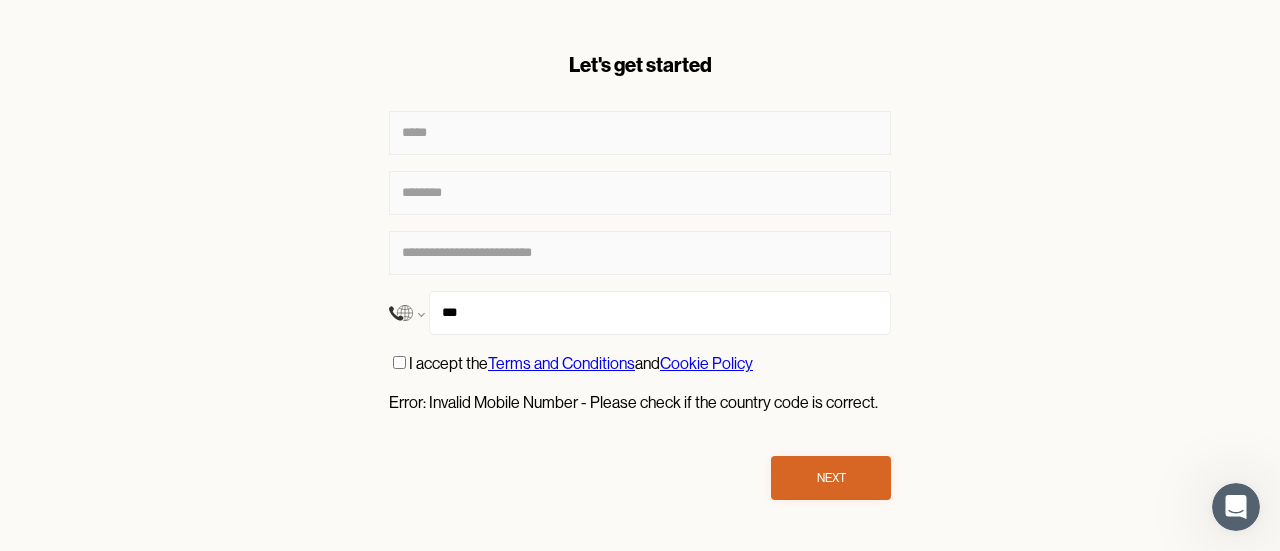 type on "**" 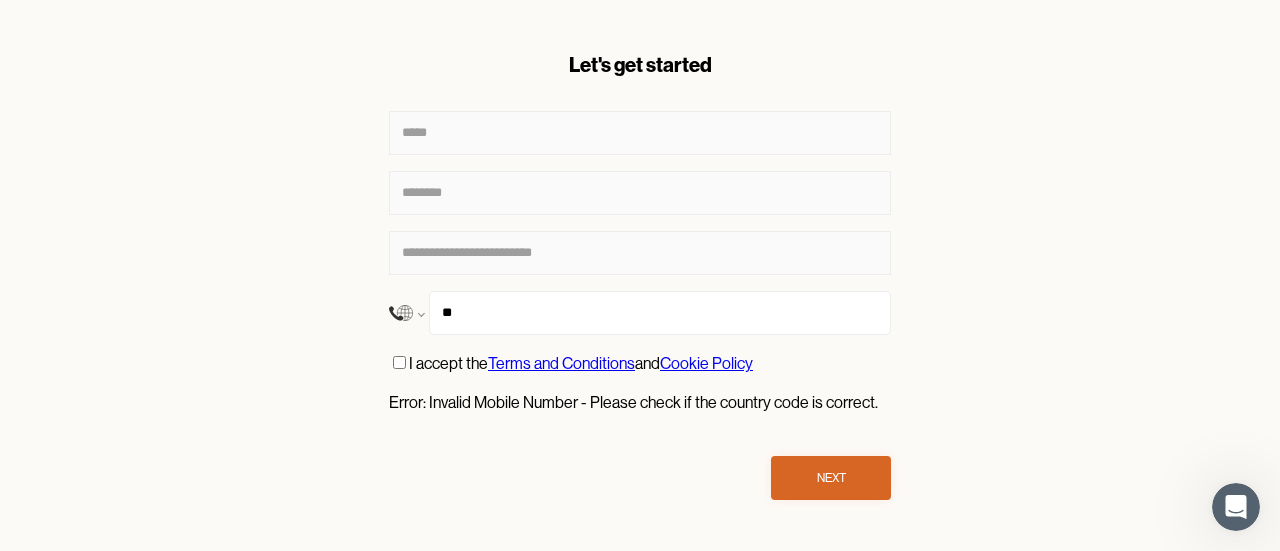 select on "**" 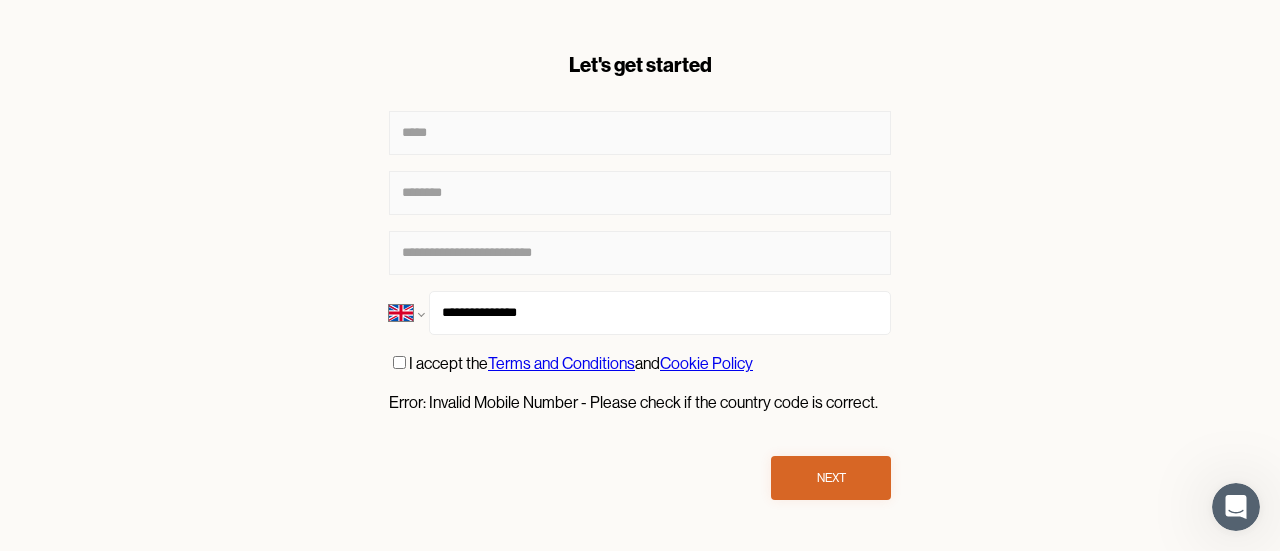 type on "**********" 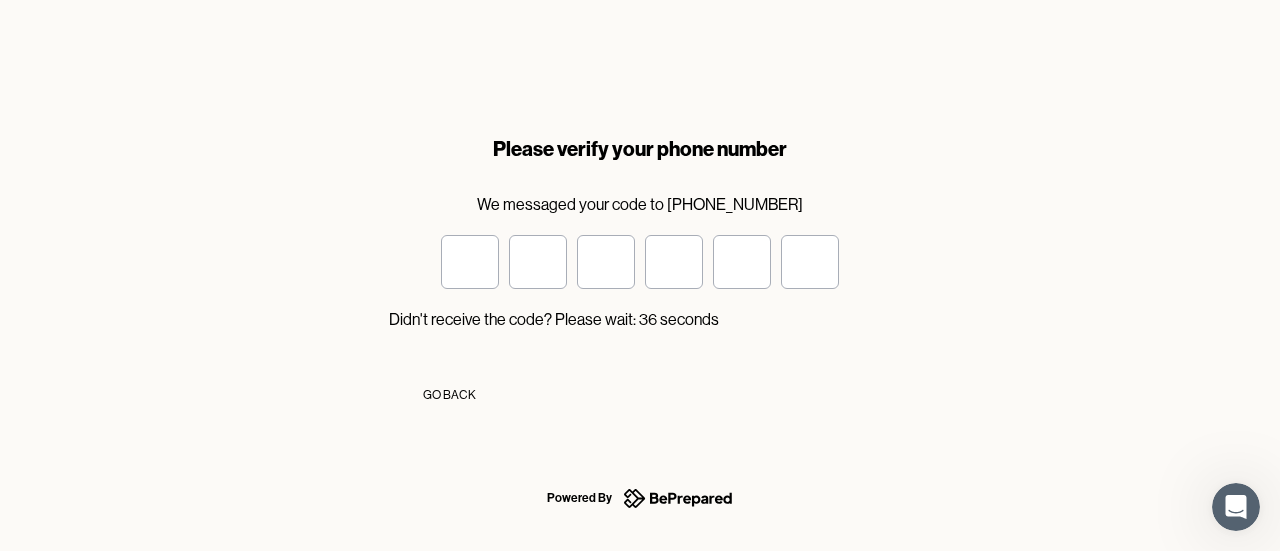 type on "*" 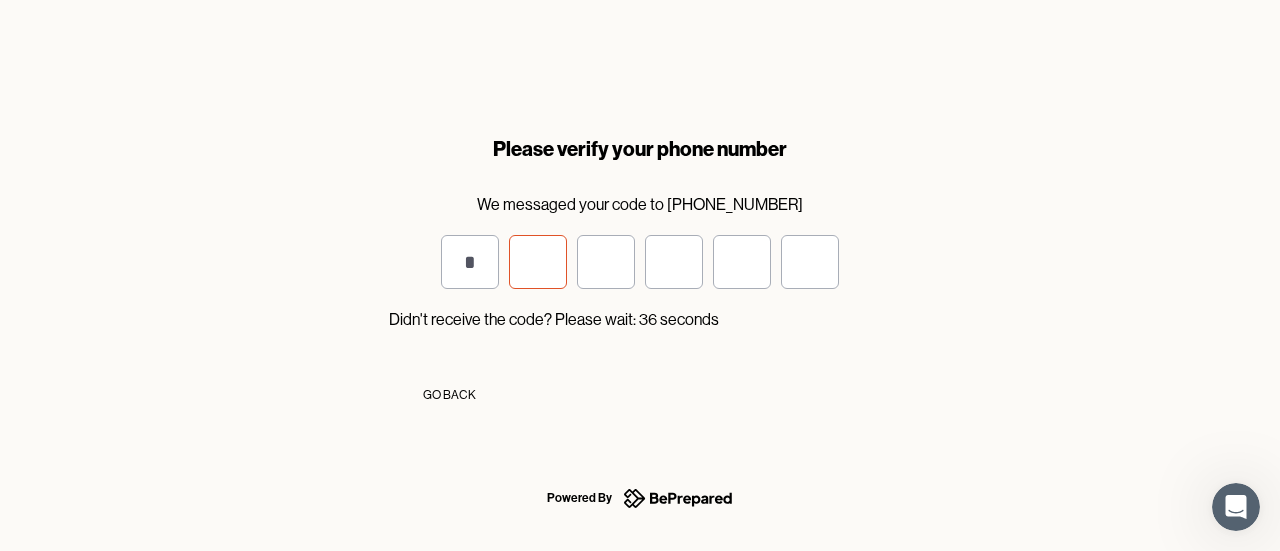 type on "*" 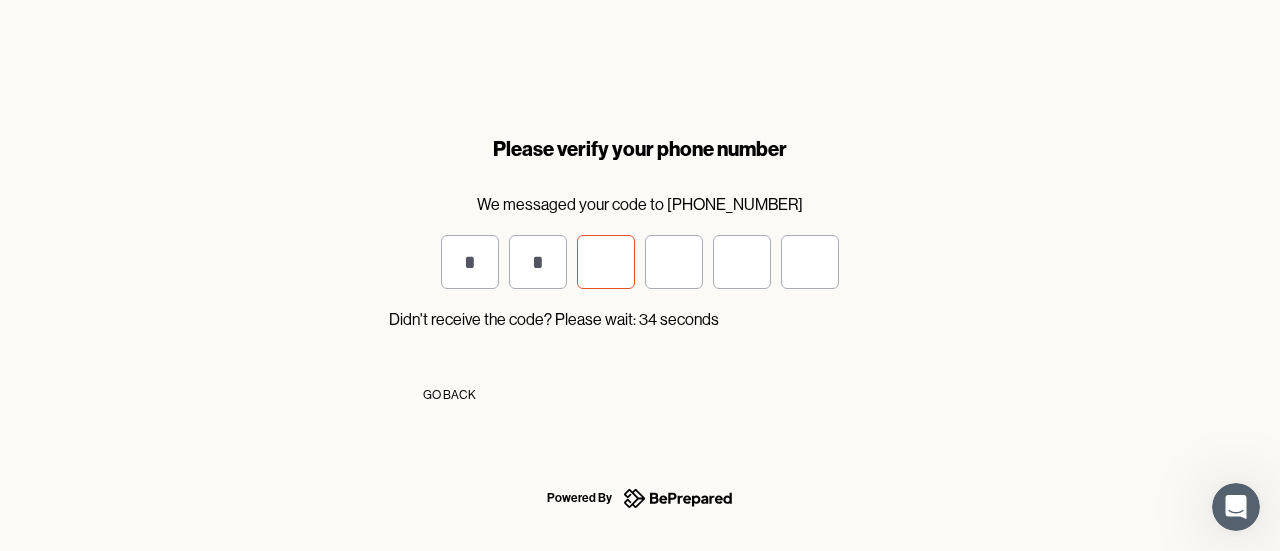 type on "*" 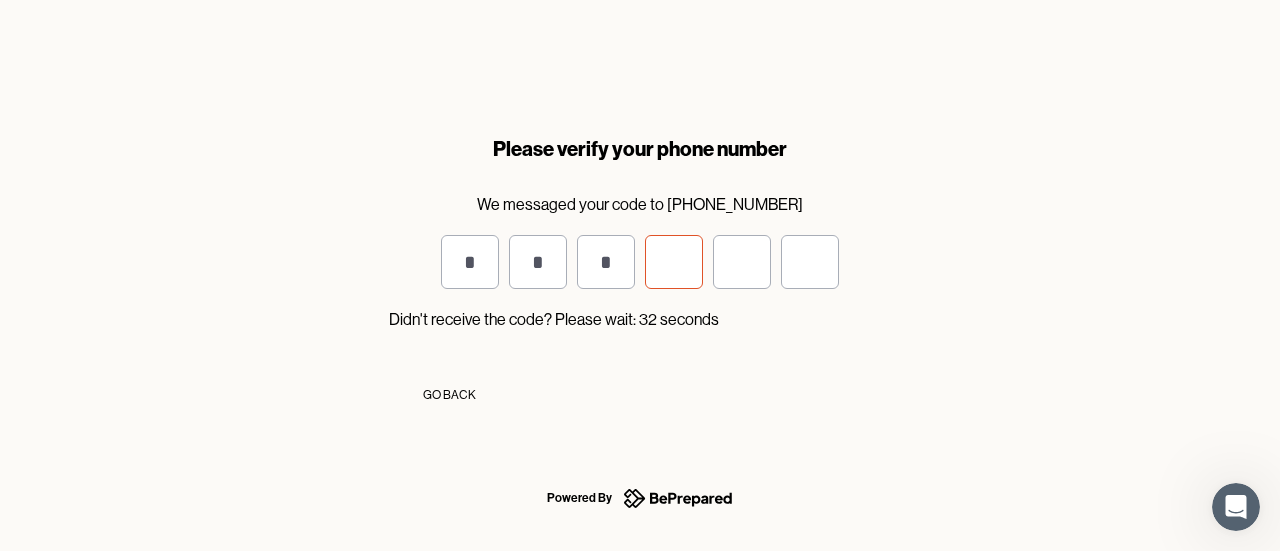 type on "*" 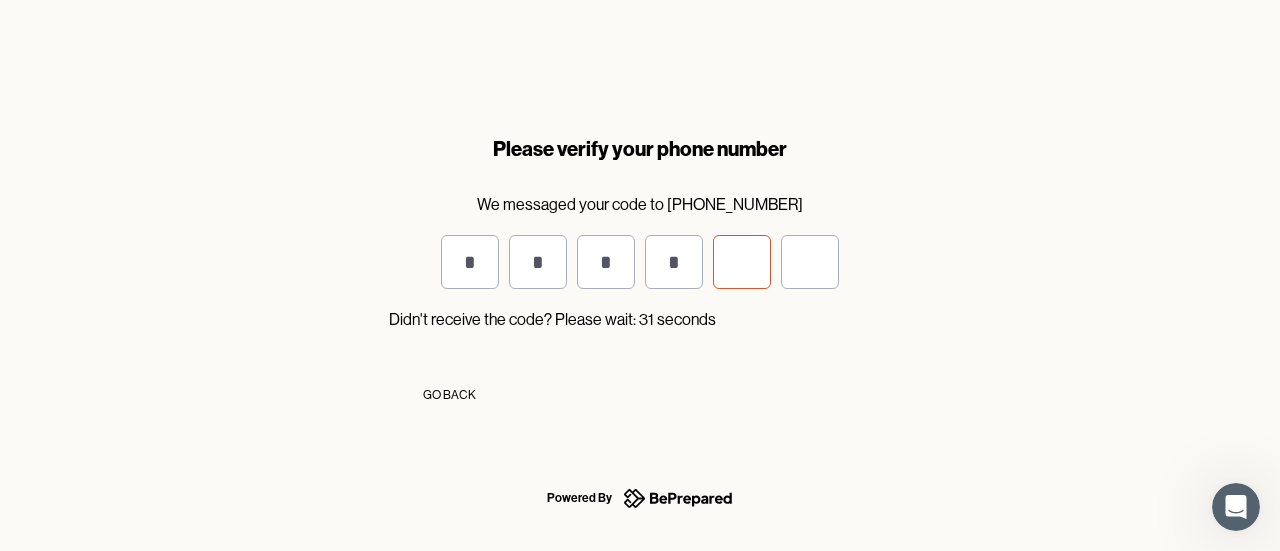 type on "*" 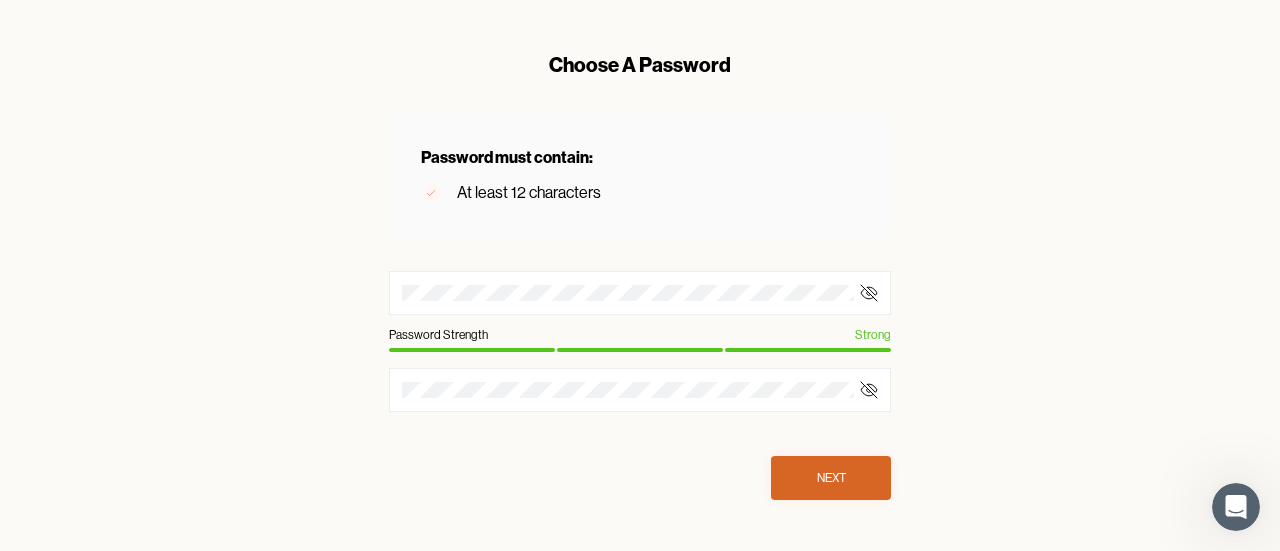 click on "Next" at bounding box center [831, 478] 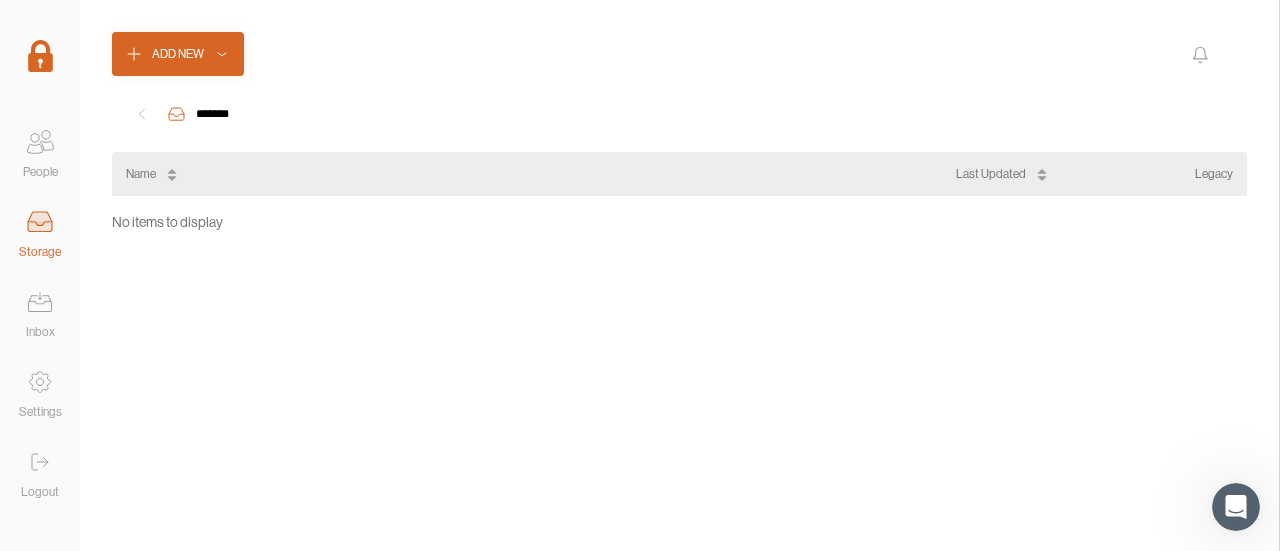 click on "Name" at bounding box center [541, 174] 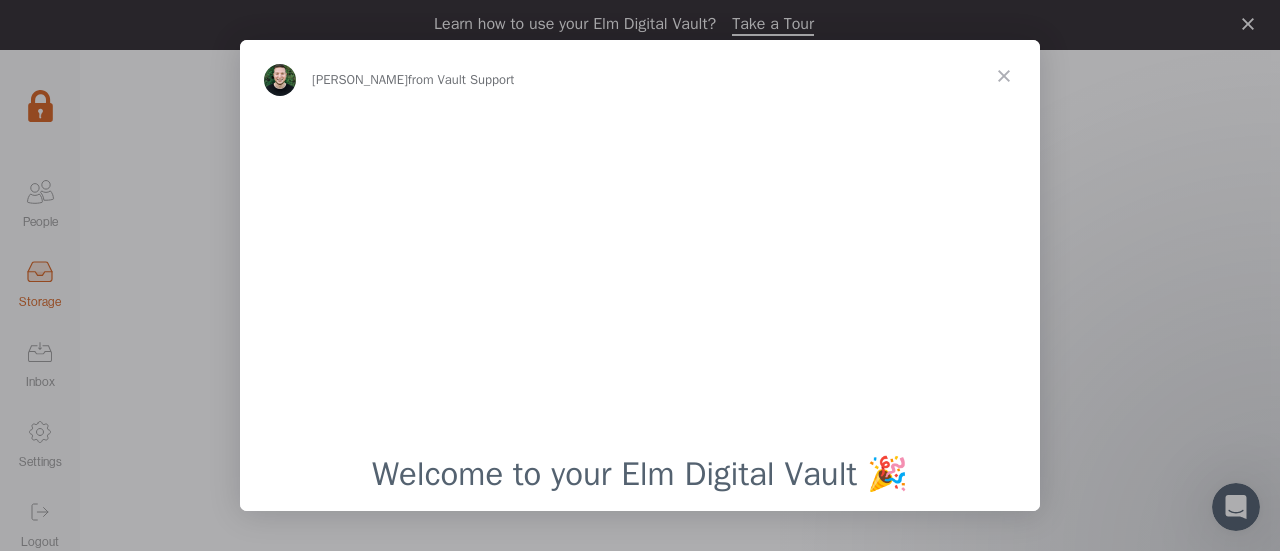 scroll, scrollTop: 0, scrollLeft: 0, axis: both 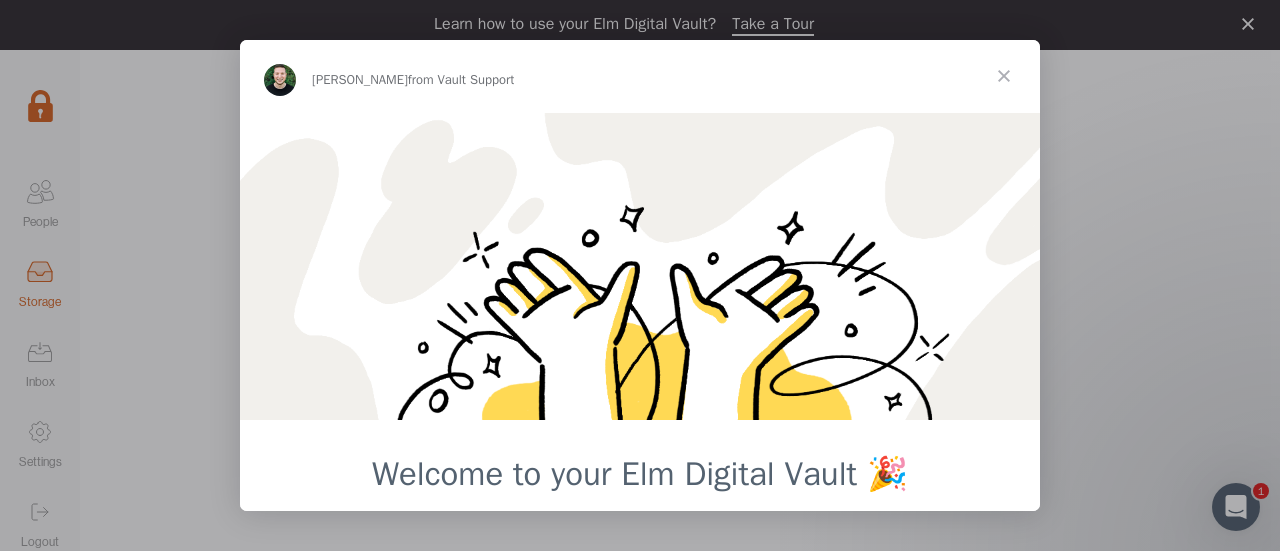 click at bounding box center (1004, 76) 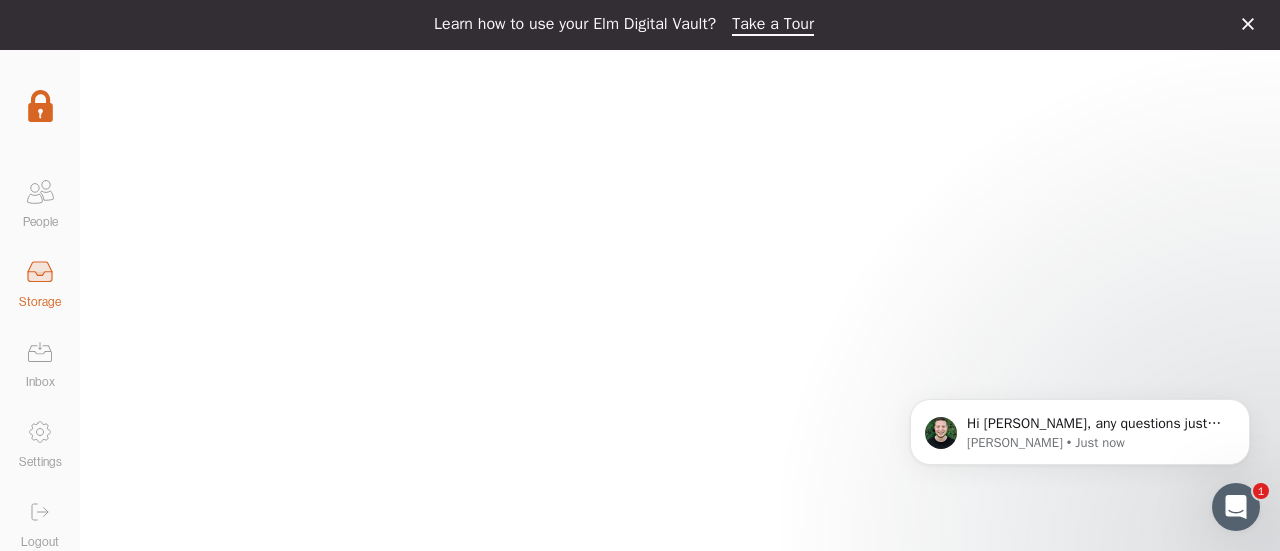 scroll, scrollTop: 0, scrollLeft: 0, axis: both 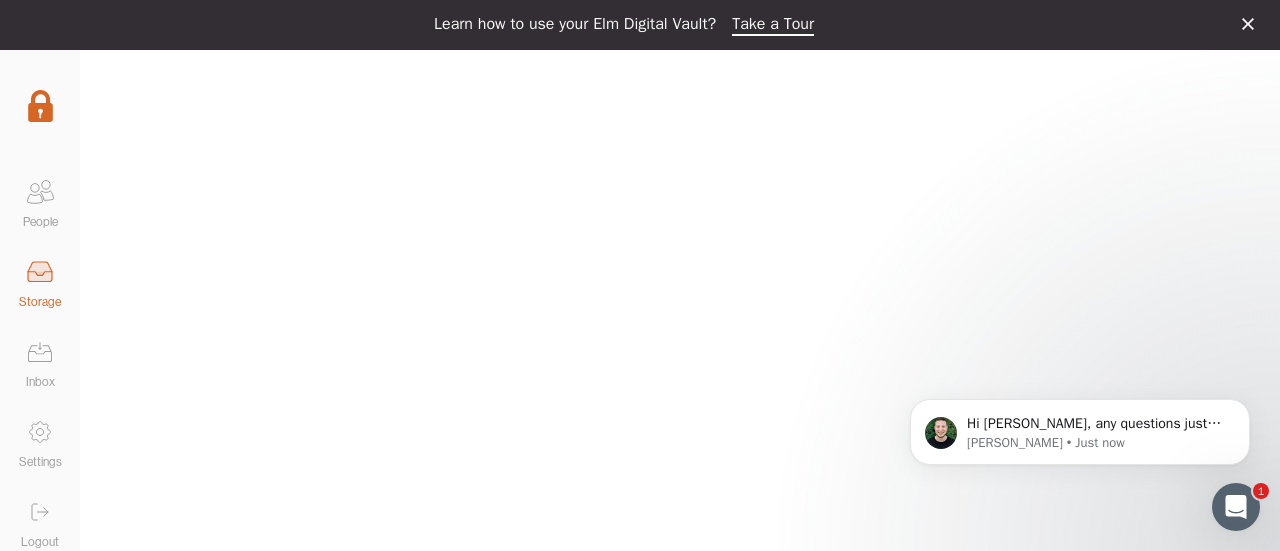 click 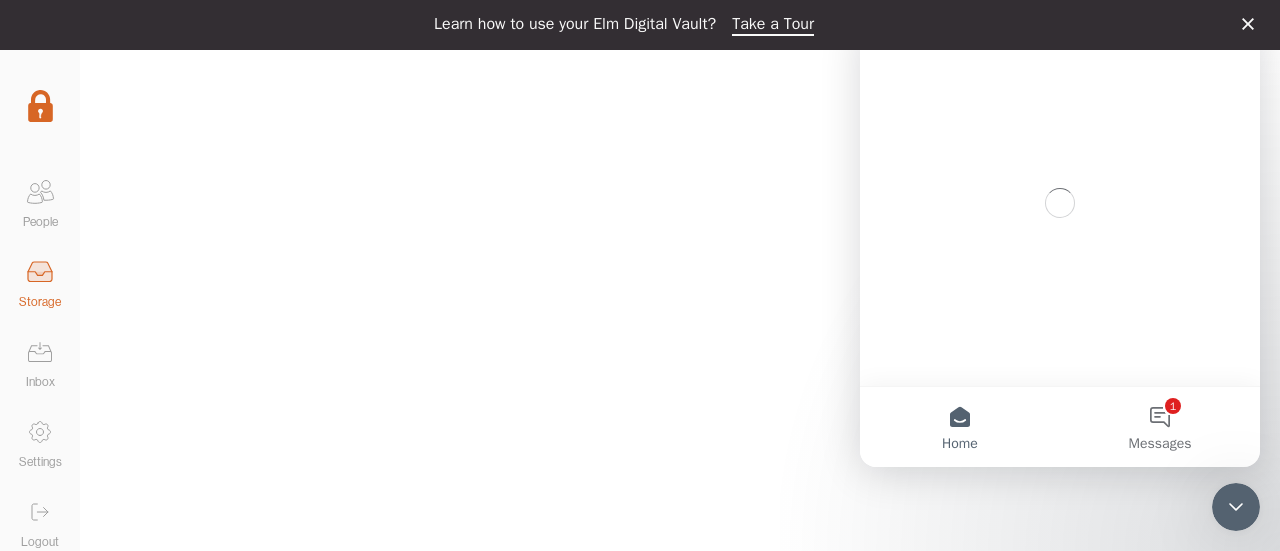 scroll, scrollTop: 0, scrollLeft: 0, axis: both 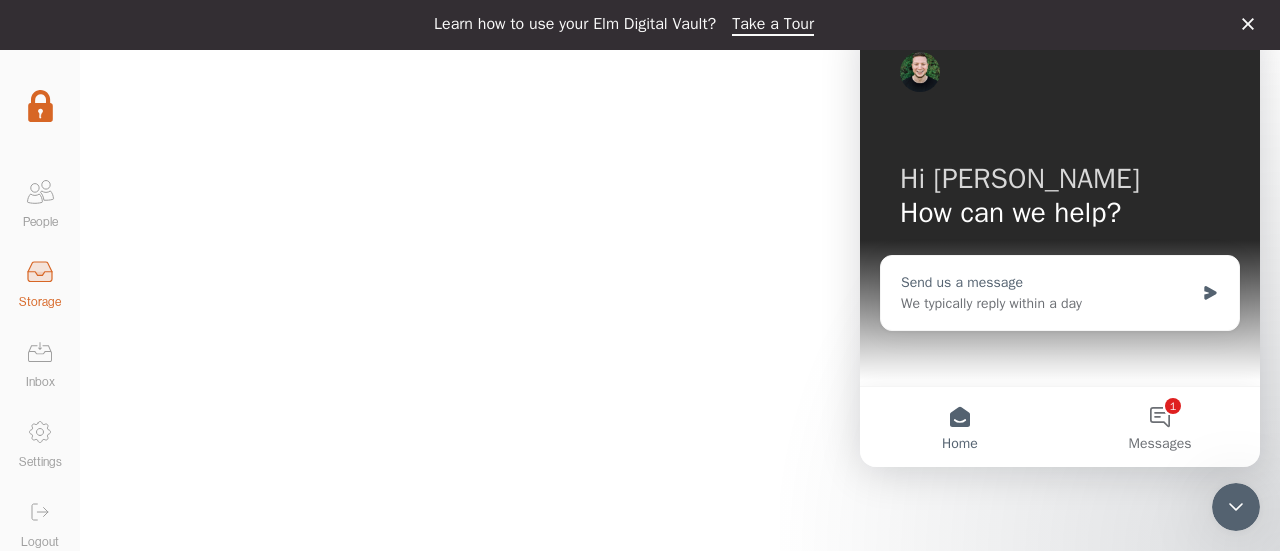 click on "We typically reply within a day" at bounding box center [1047, 303] 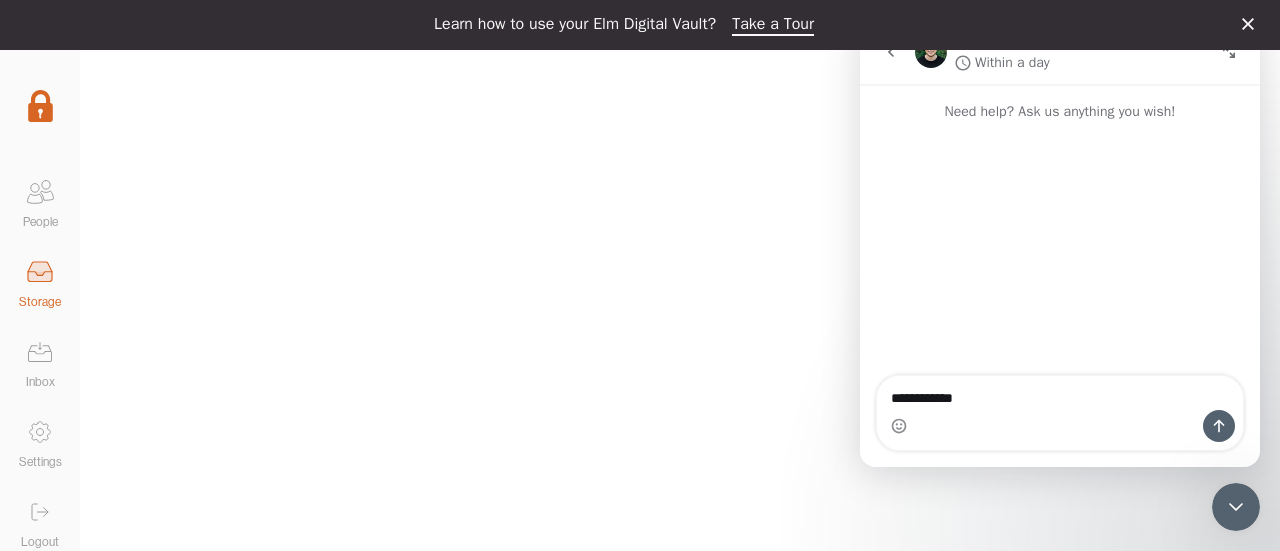 click on "**********" at bounding box center (1060, 393) 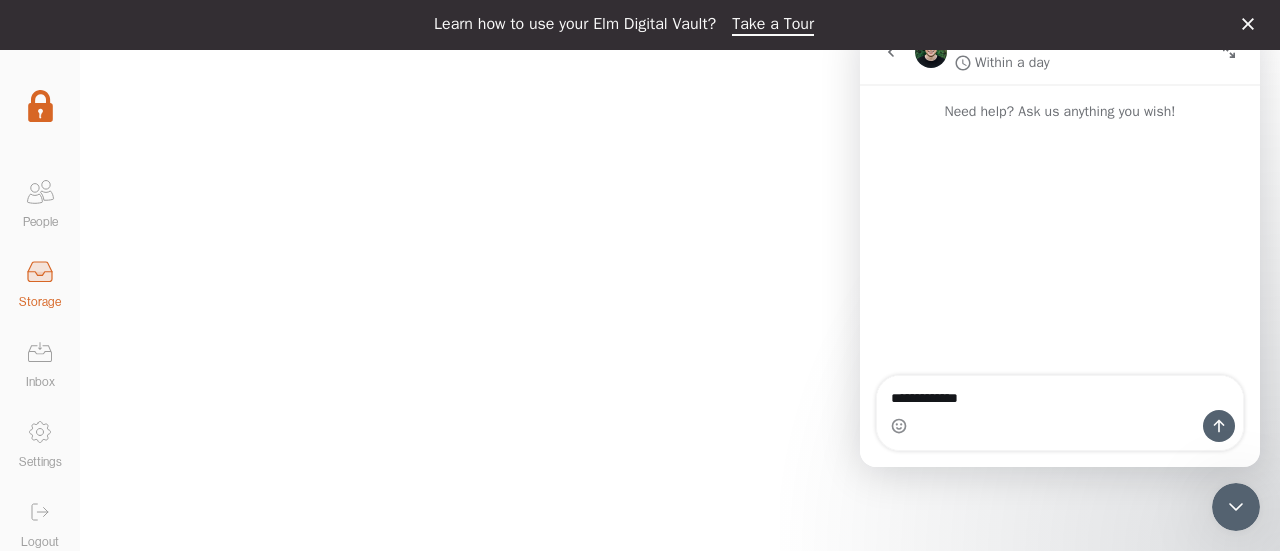 click on "**********" at bounding box center (1060, 393) 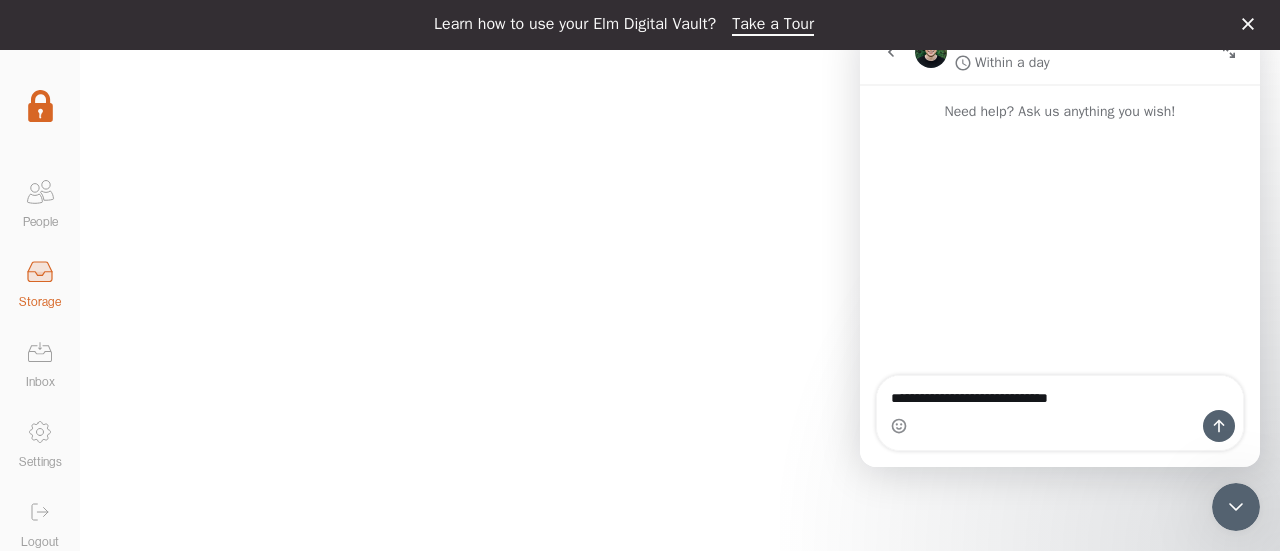 scroll, scrollTop: 10, scrollLeft: 0, axis: vertical 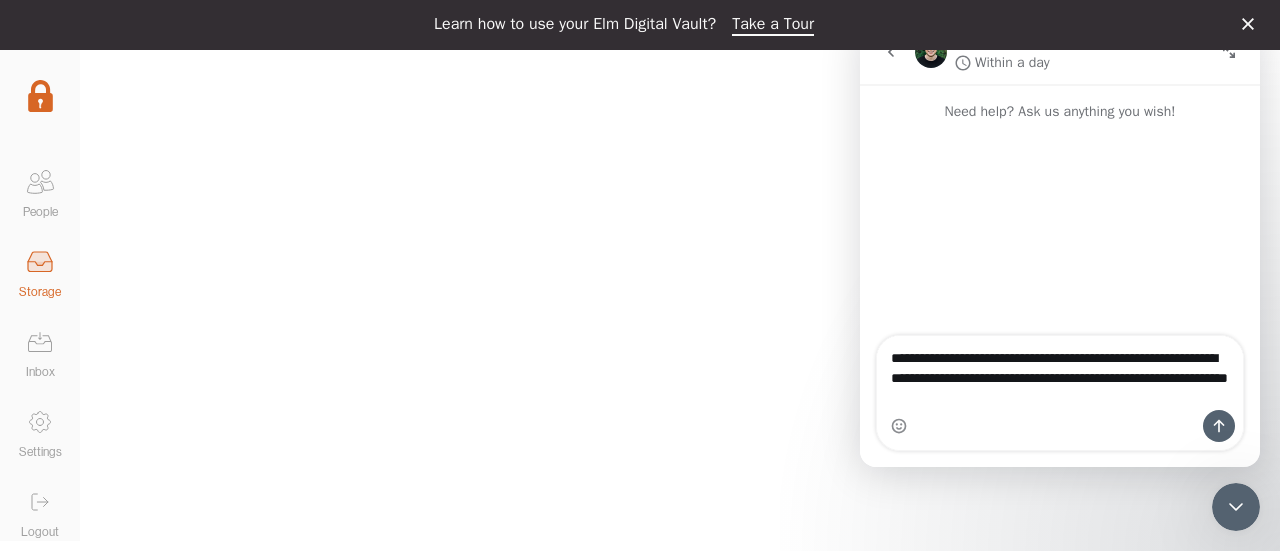 click on "**********" at bounding box center [1060, 373] 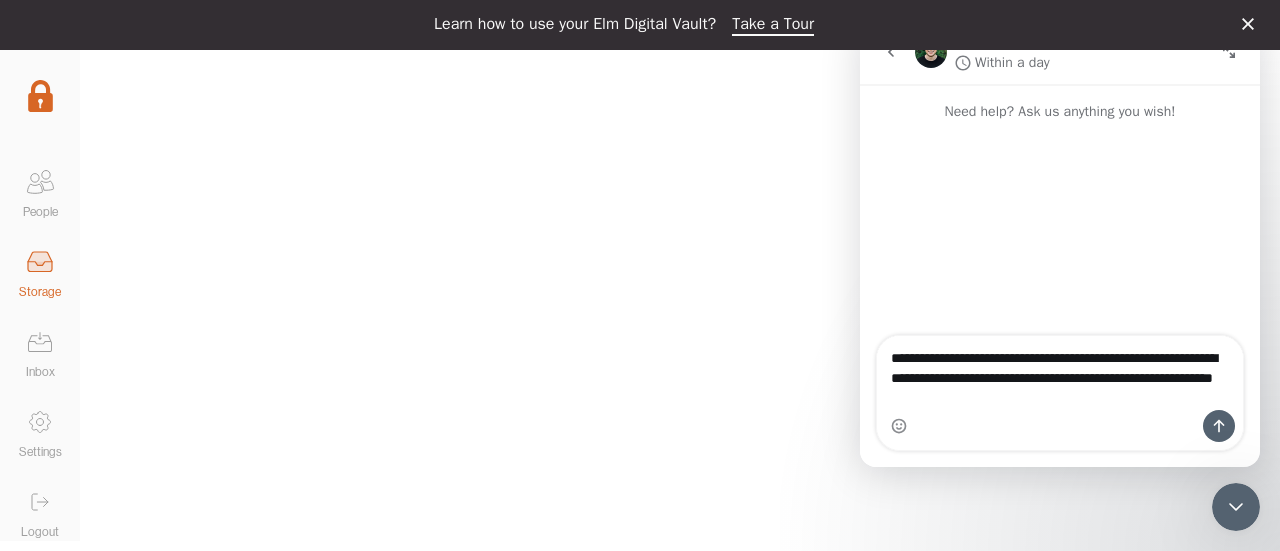 click on "**********" at bounding box center [1060, 373] 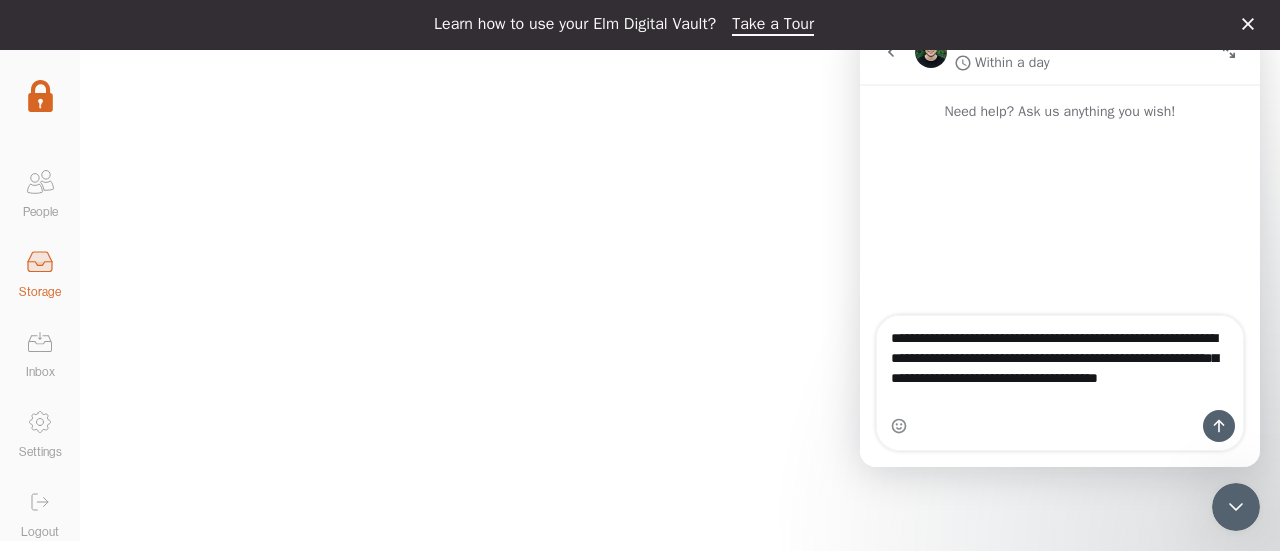 click on "**********" at bounding box center [1060, 363] 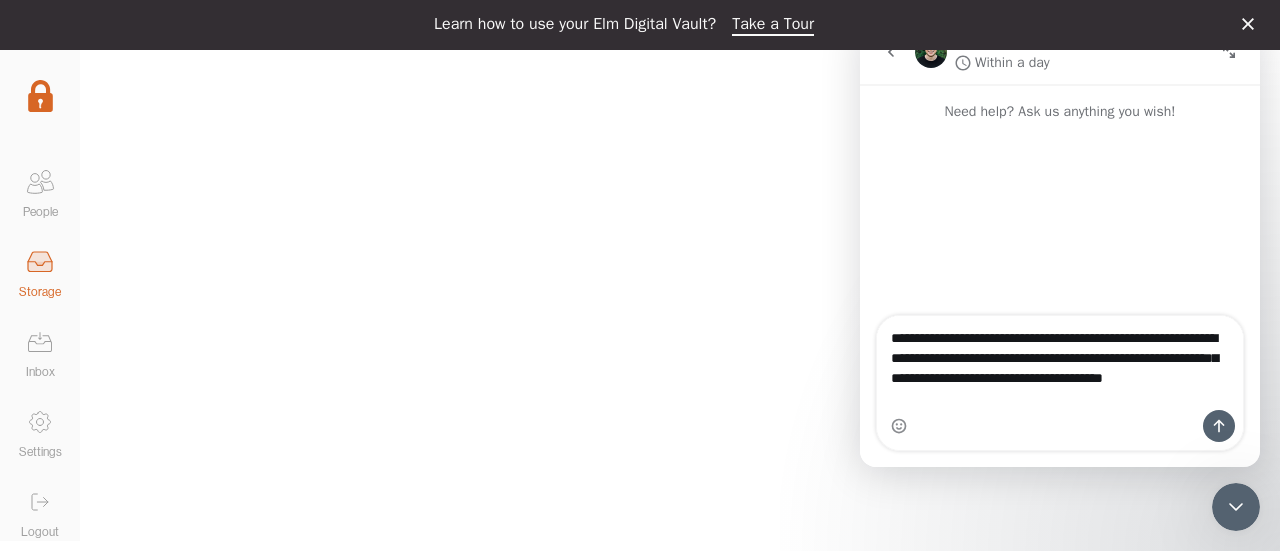 click on "**********" at bounding box center (1060, 363) 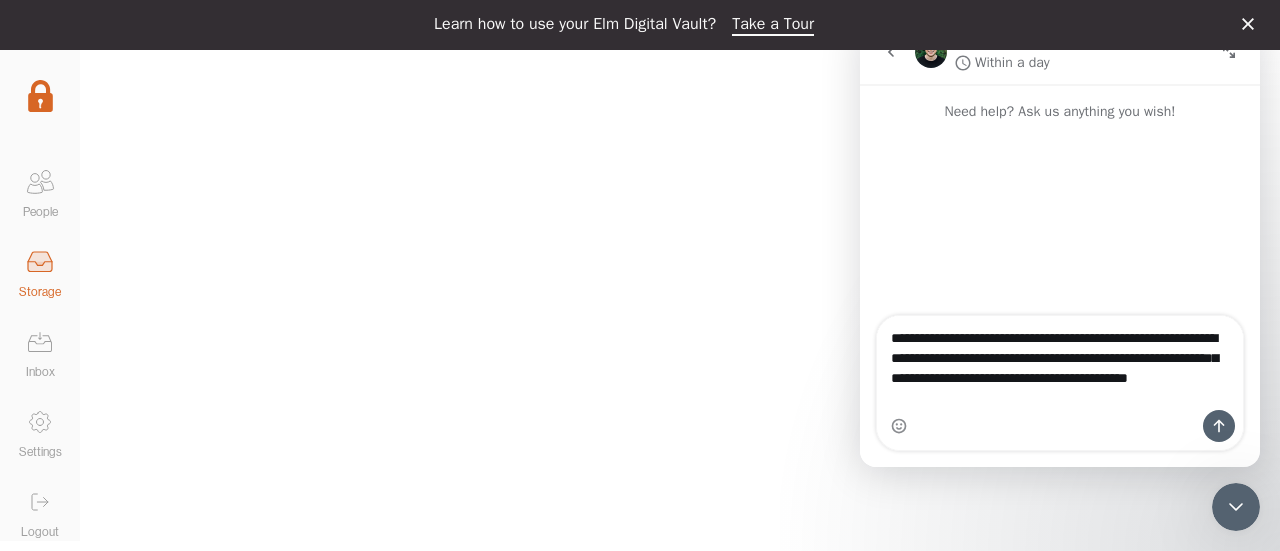 click on "**********" at bounding box center [1060, 363] 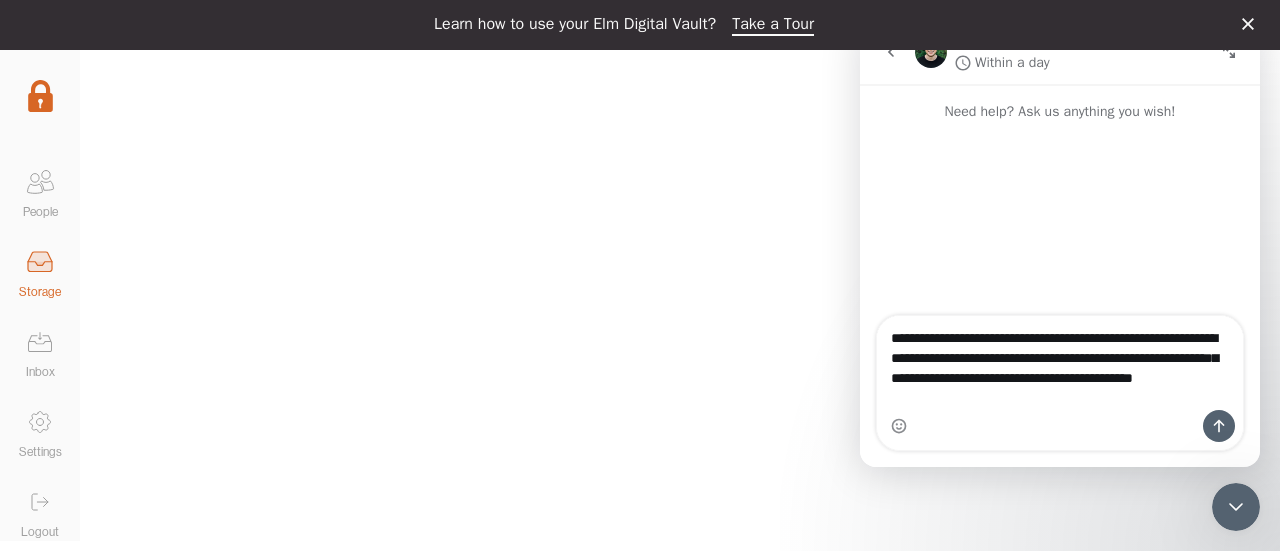 click on "**********" at bounding box center [1060, 363] 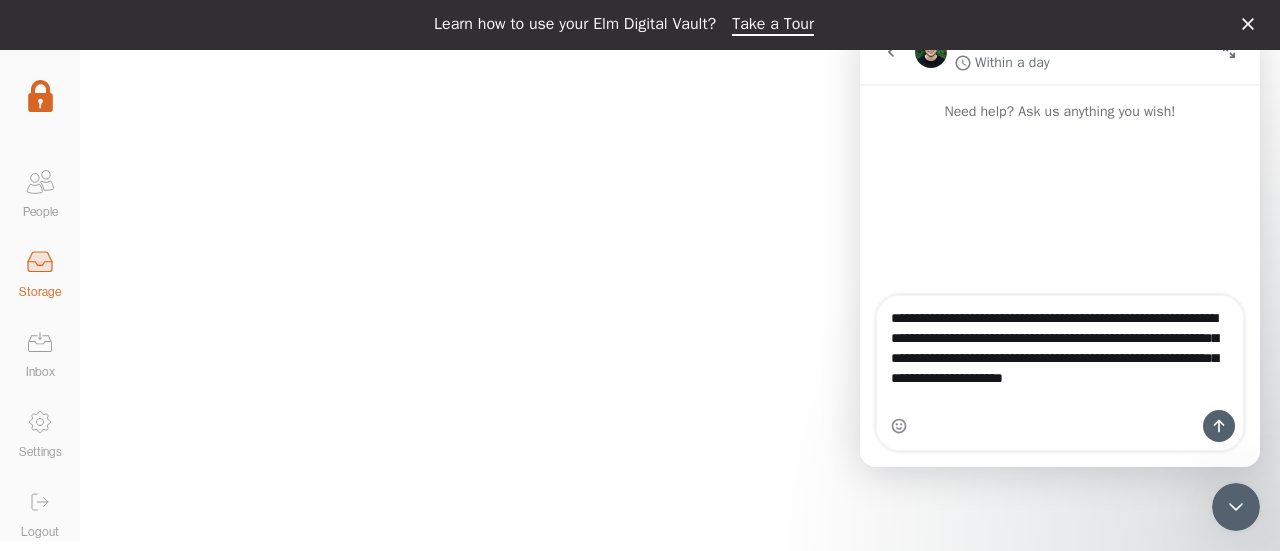 click at bounding box center (1060, 210) 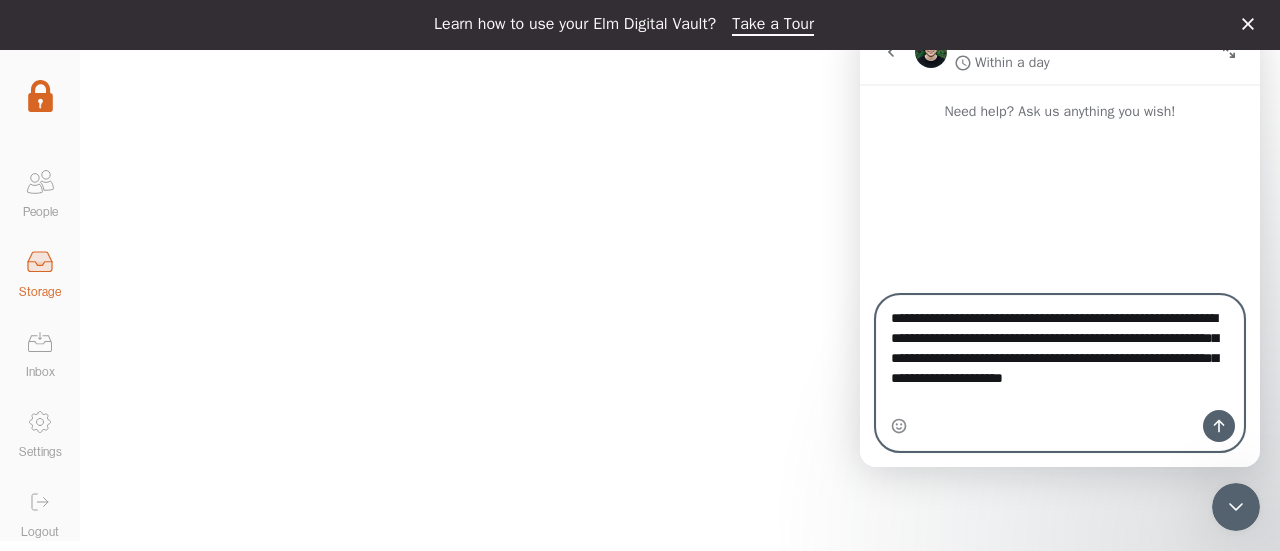 click on "**********" at bounding box center (1060, 343) 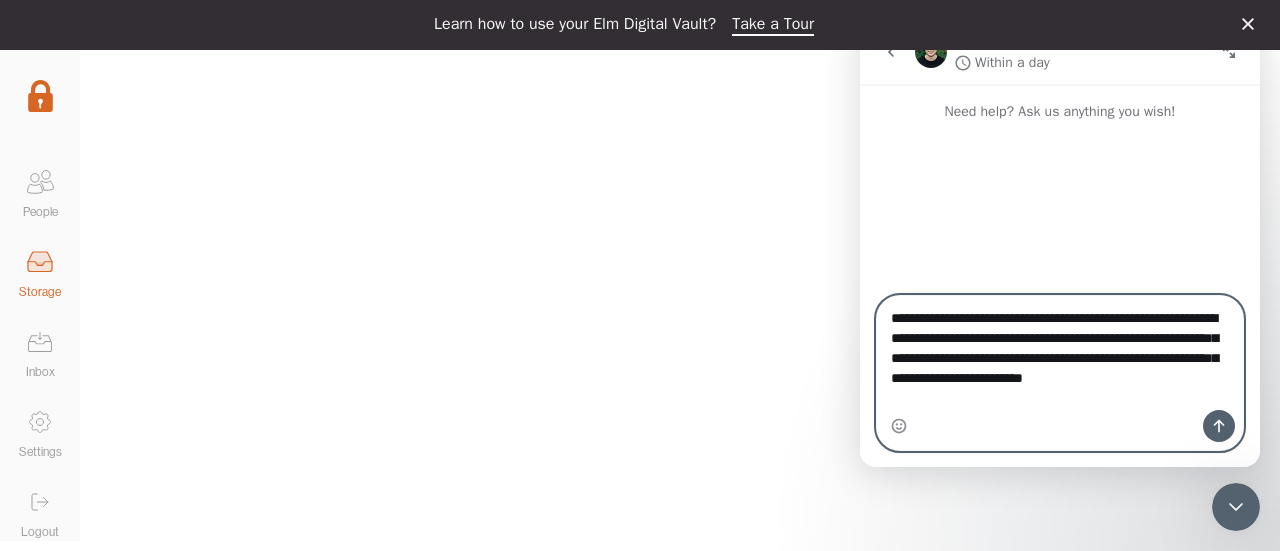 click on "**********" at bounding box center (1060, 343) 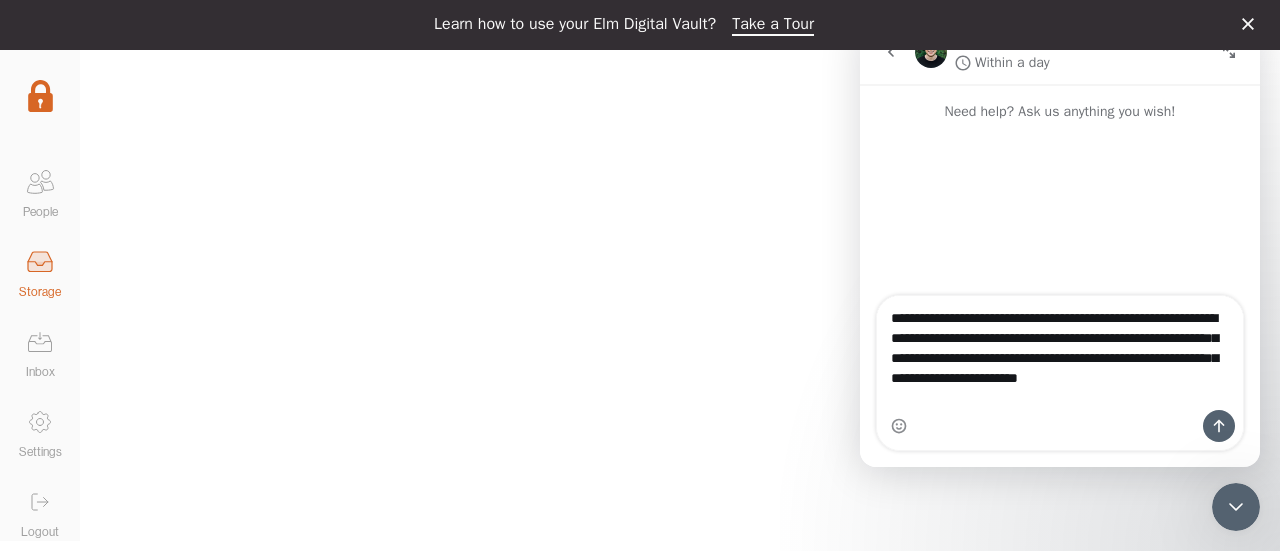 drag, startPoint x: 1188, startPoint y: 135, endPoint x: 1101, endPoint y: 143, distance: 87.36704 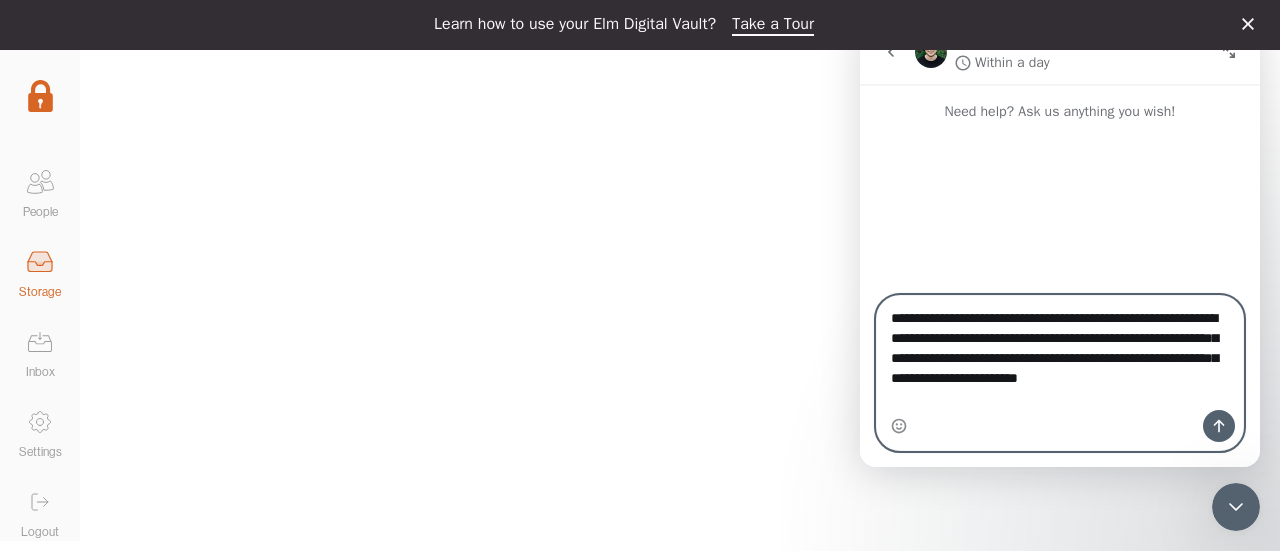 click on "**********" at bounding box center [1060, 343] 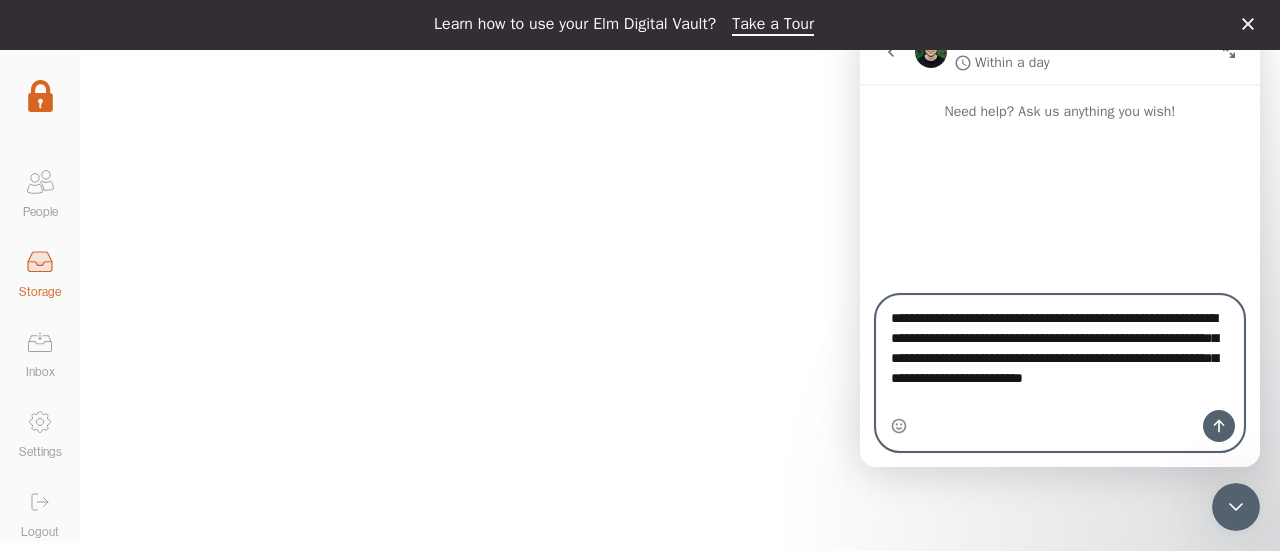click on "**********" at bounding box center (1060, 343) 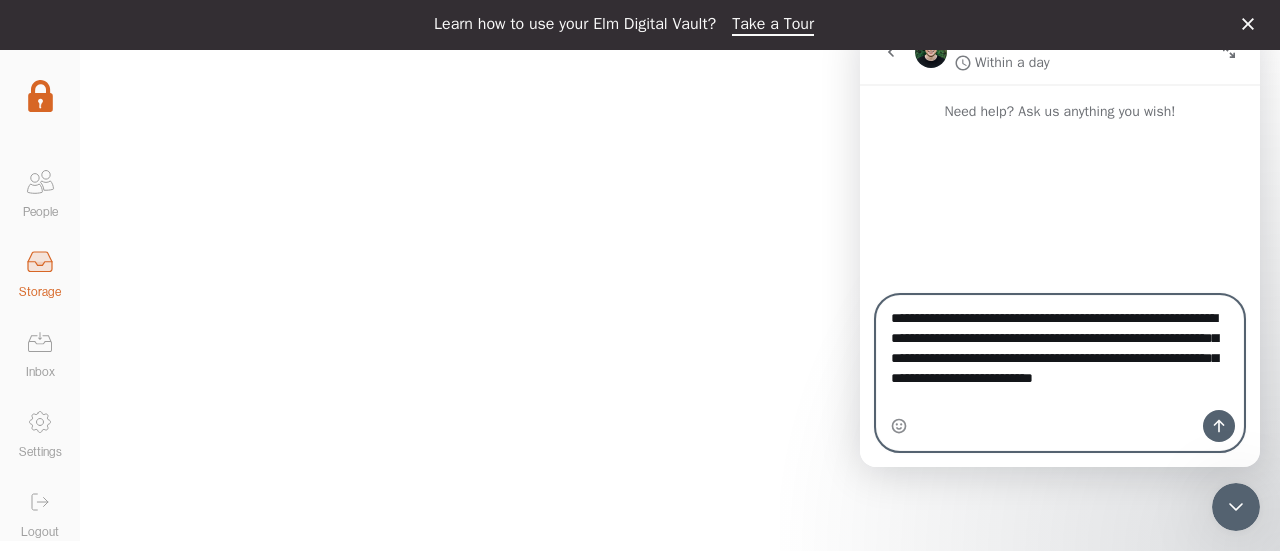 click on "**********" at bounding box center [1060, 353] 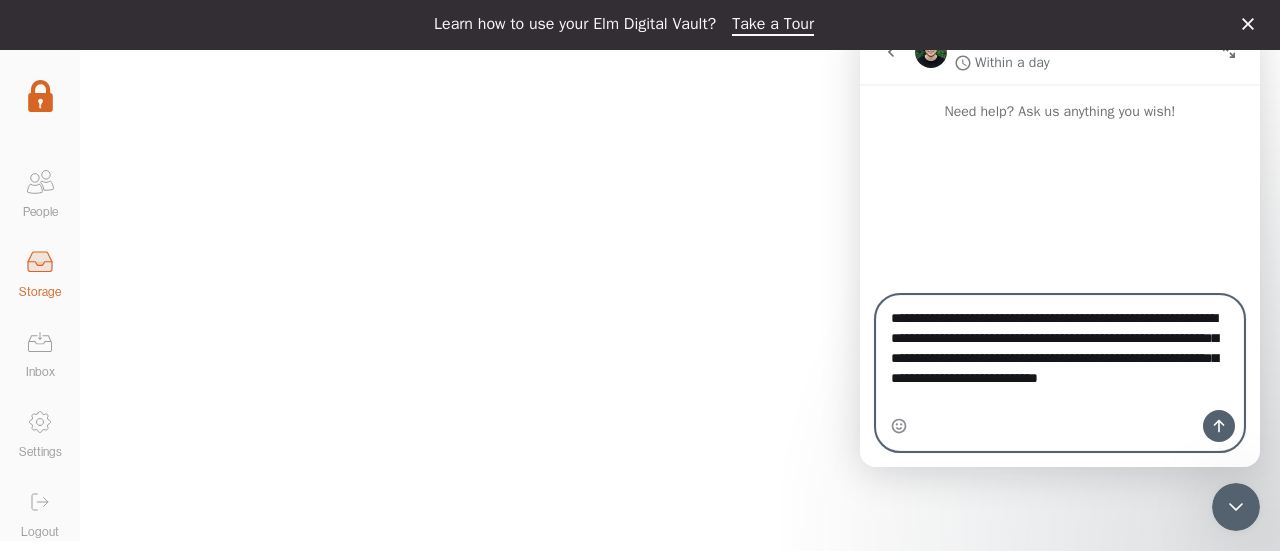 click on "**********" at bounding box center [1060, 353] 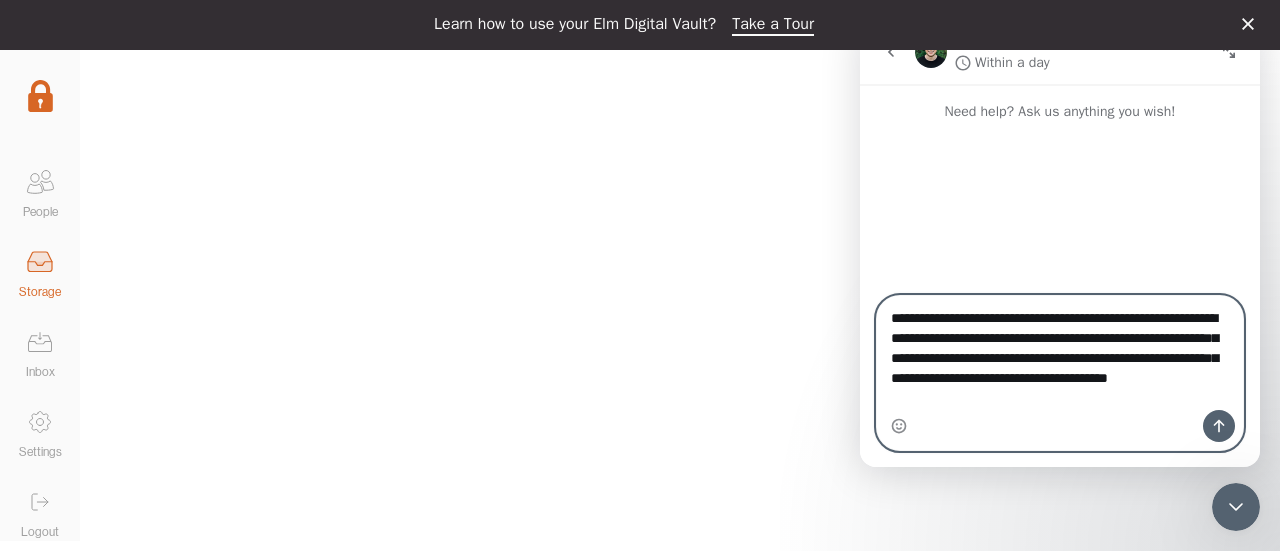 click on "**********" at bounding box center [1060, 353] 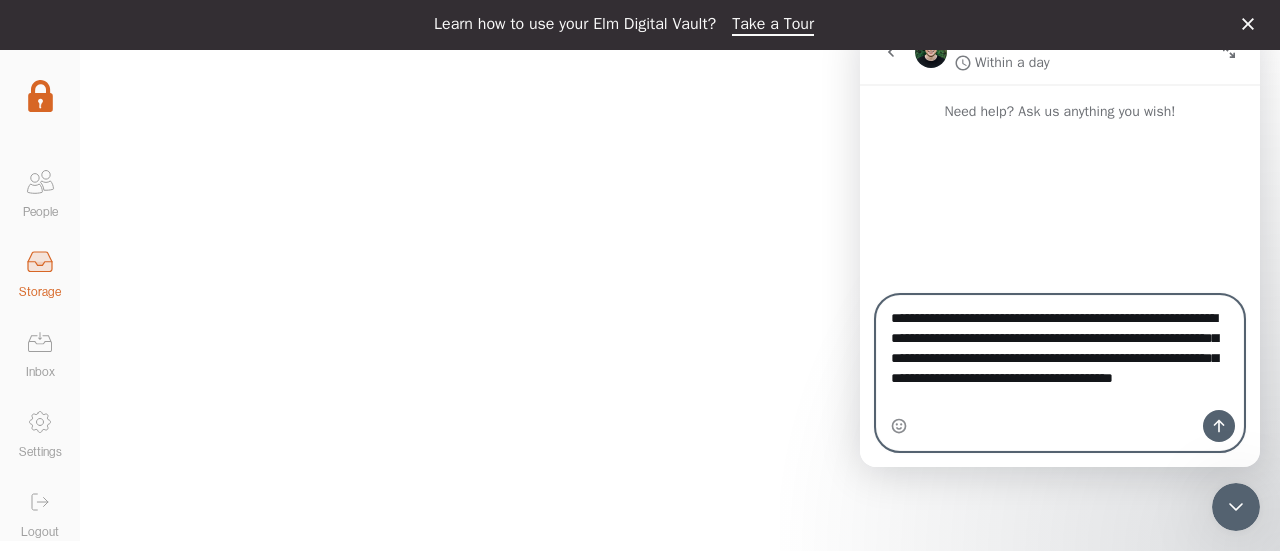 click on "**********" at bounding box center [1060, 353] 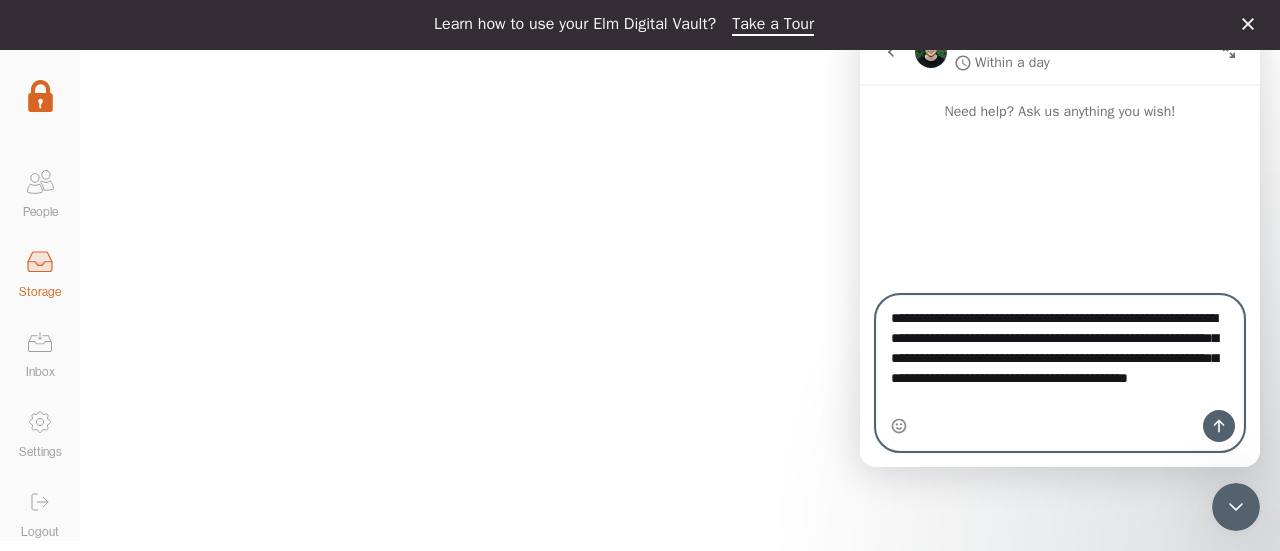 type on "**********" 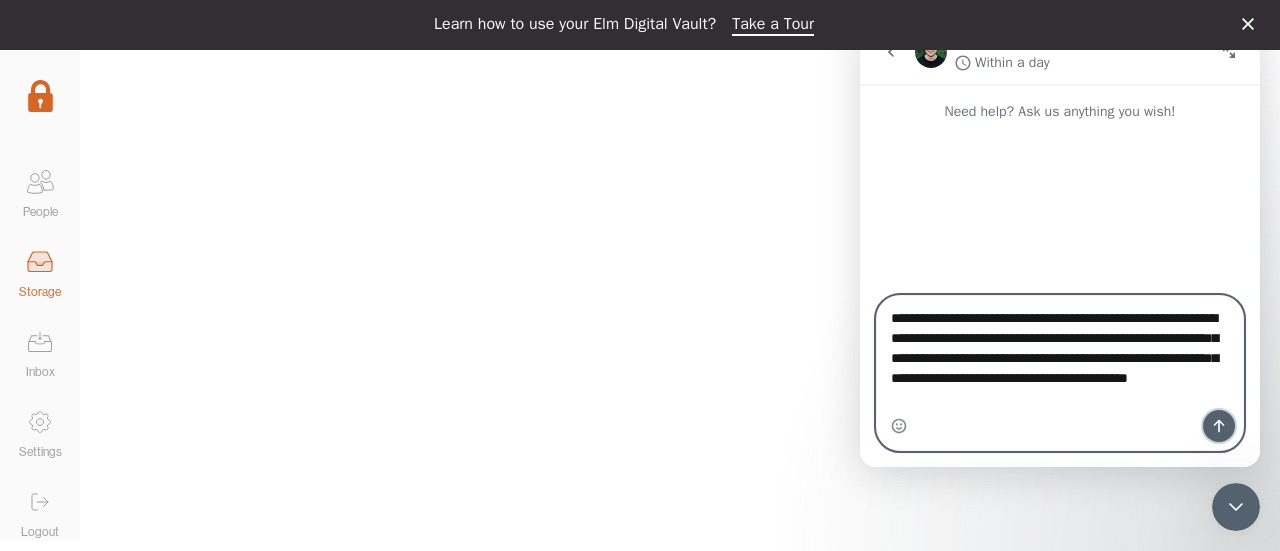 click at bounding box center (1219, 426) 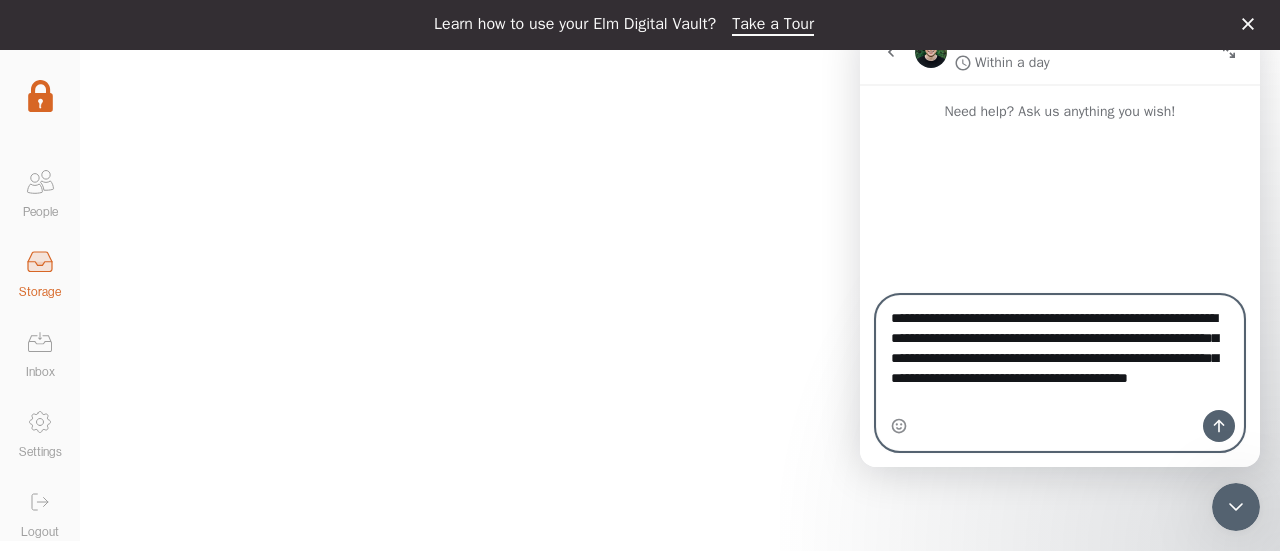 type 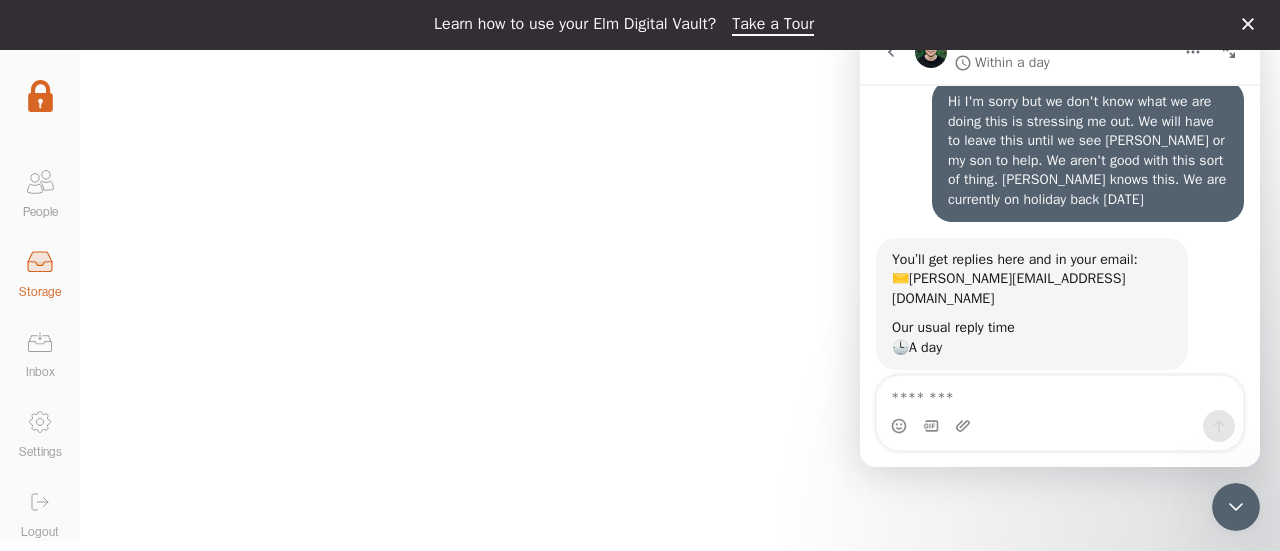 scroll, scrollTop: 136, scrollLeft: 0, axis: vertical 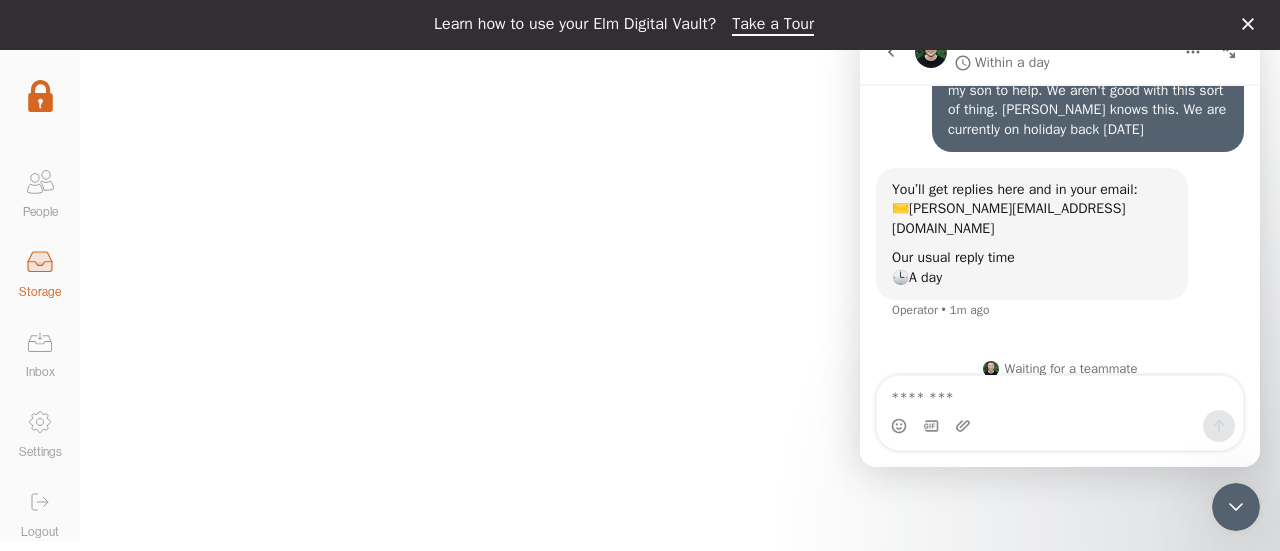 click 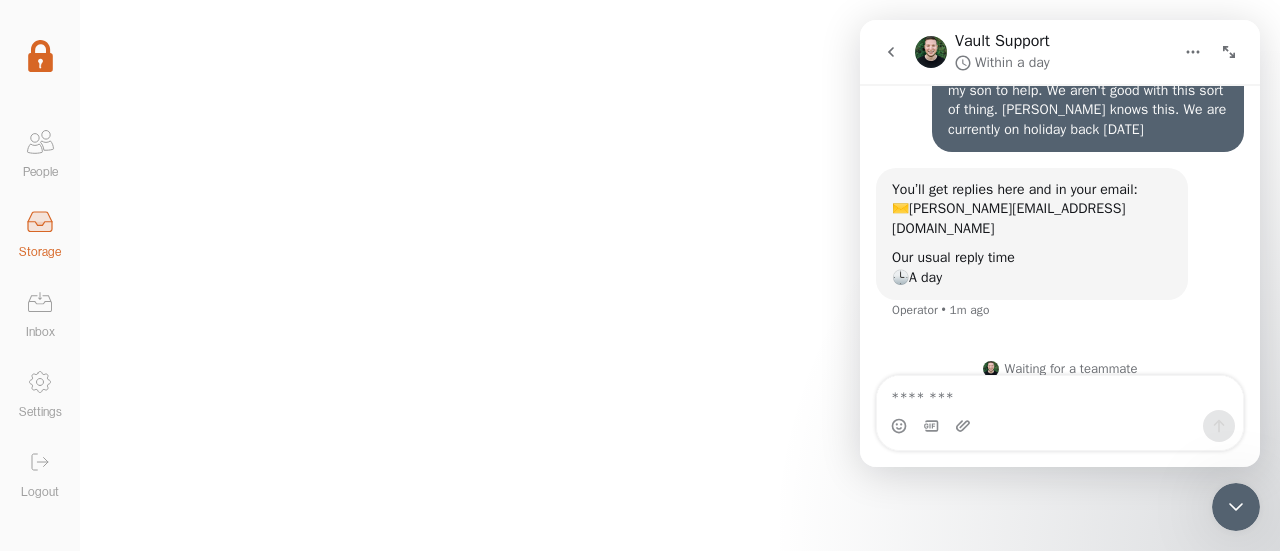 scroll, scrollTop: 0, scrollLeft: 0, axis: both 